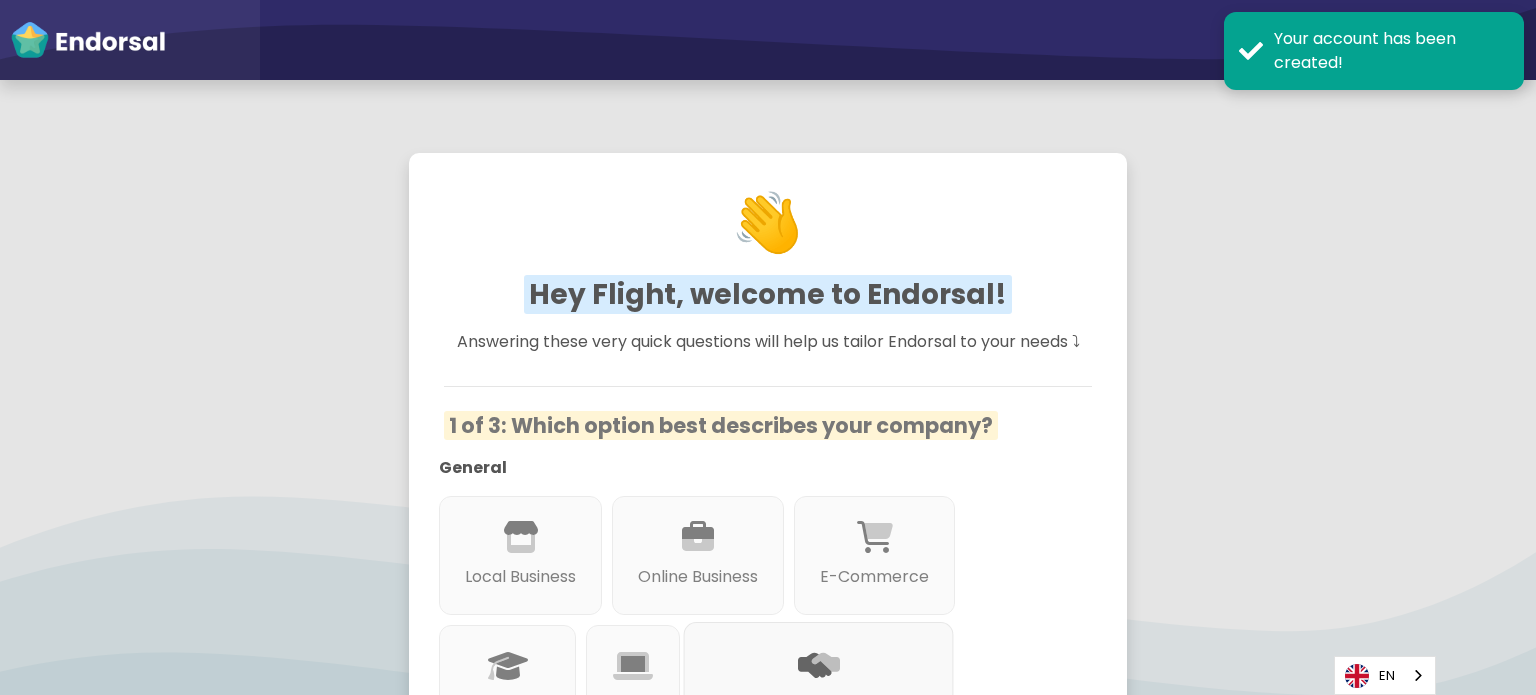 scroll, scrollTop: 0, scrollLeft: 0, axis: both 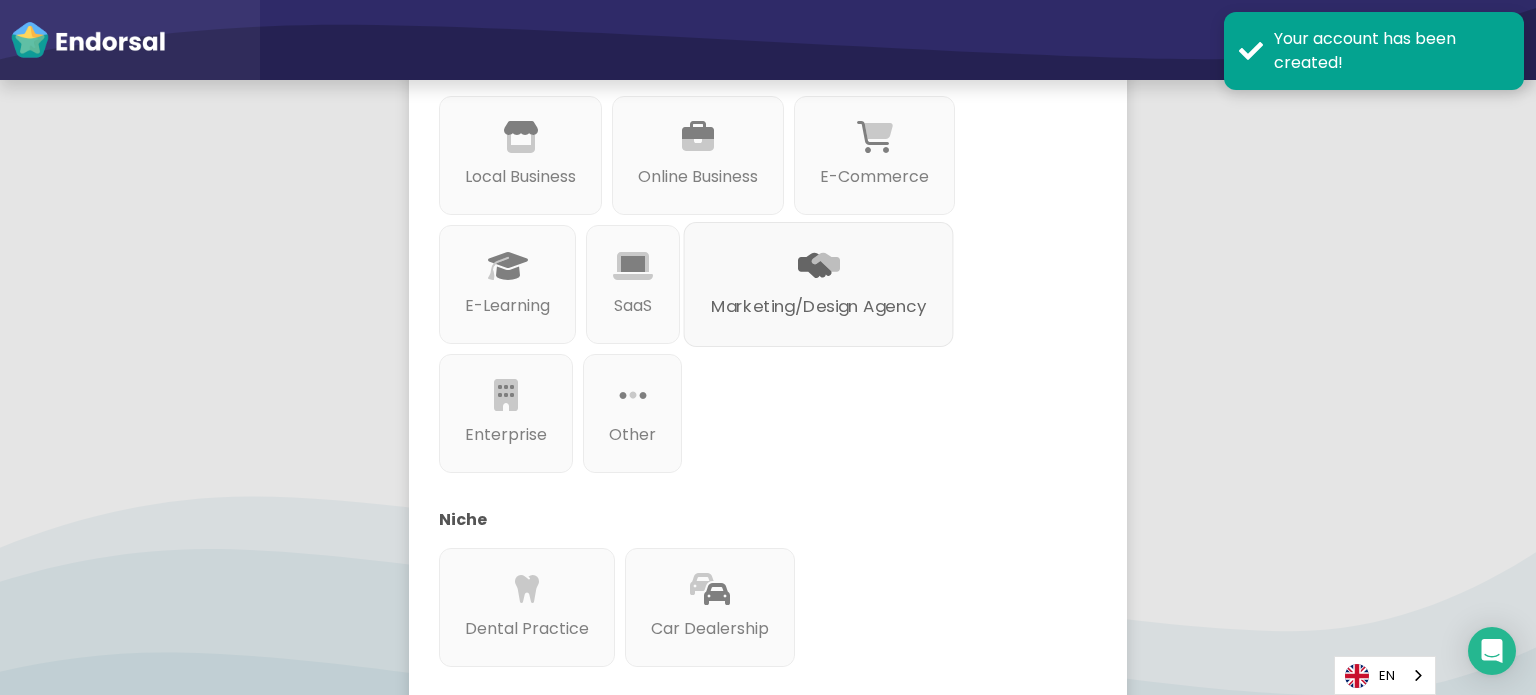 click 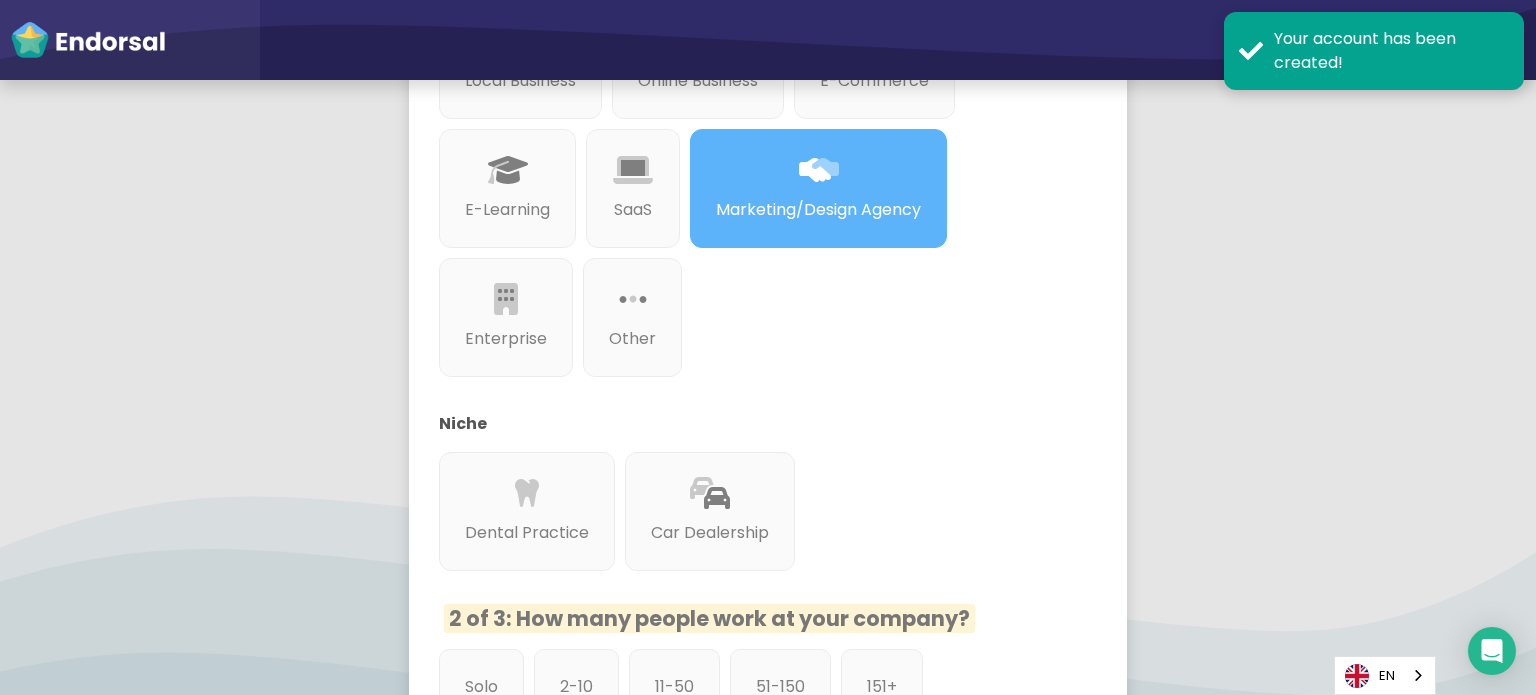 scroll, scrollTop: 831, scrollLeft: 0, axis: vertical 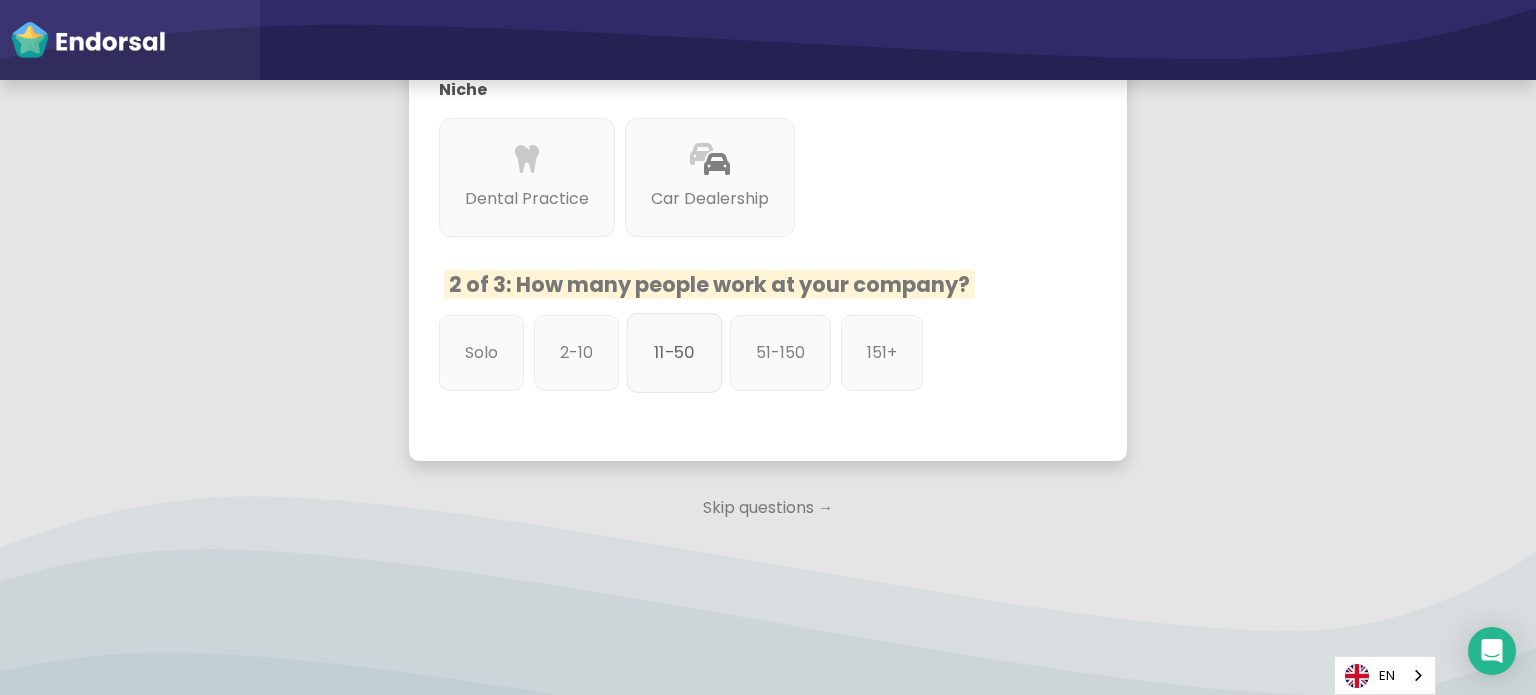click on "11-50" 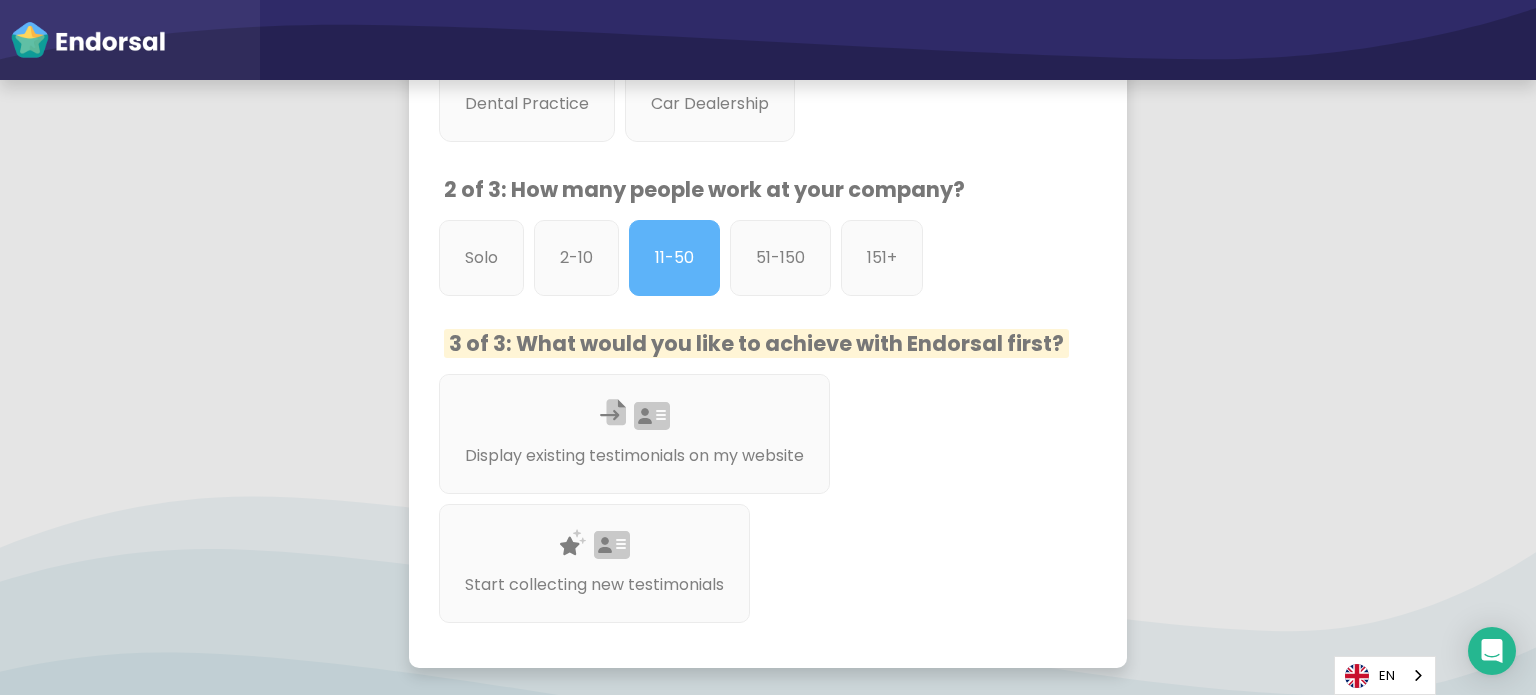 scroll, scrollTop: 1031, scrollLeft: 0, axis: vertical 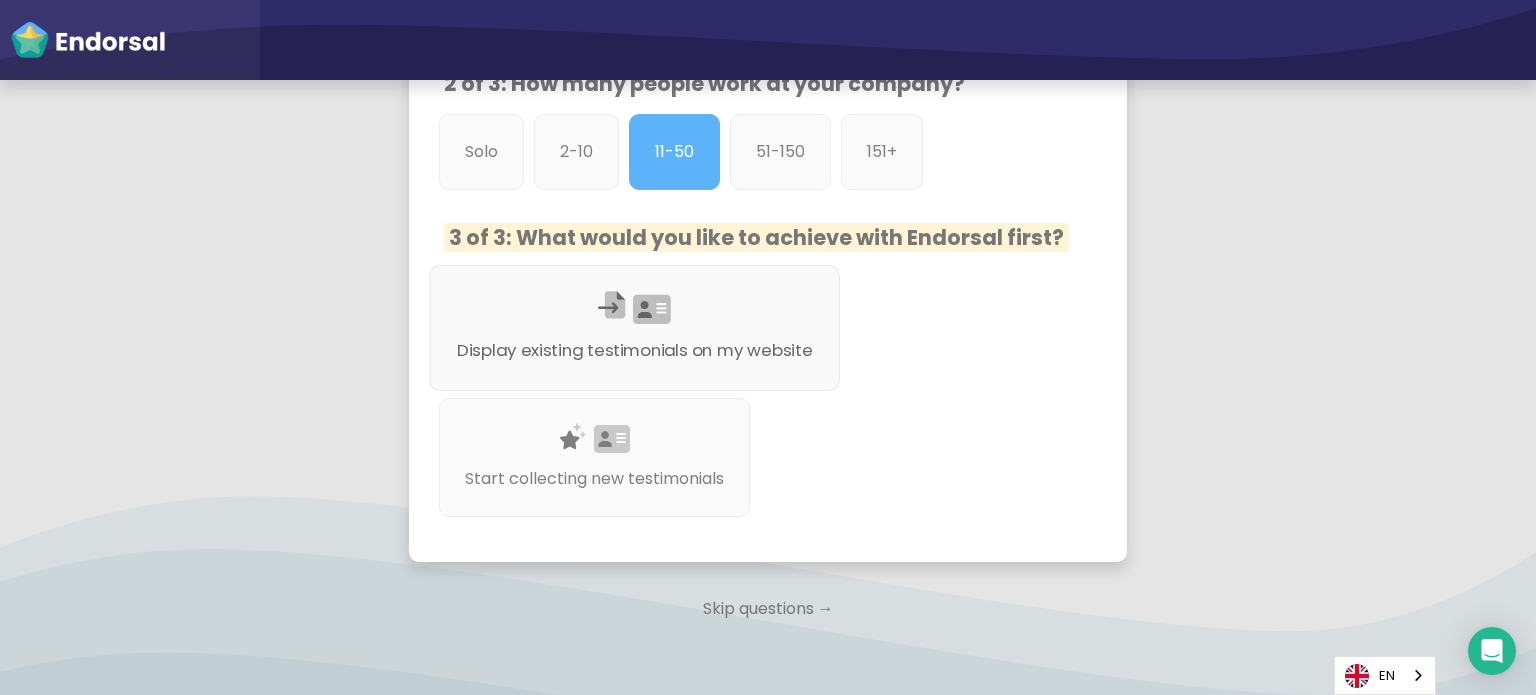 click on "Display existing testimonials on my website" 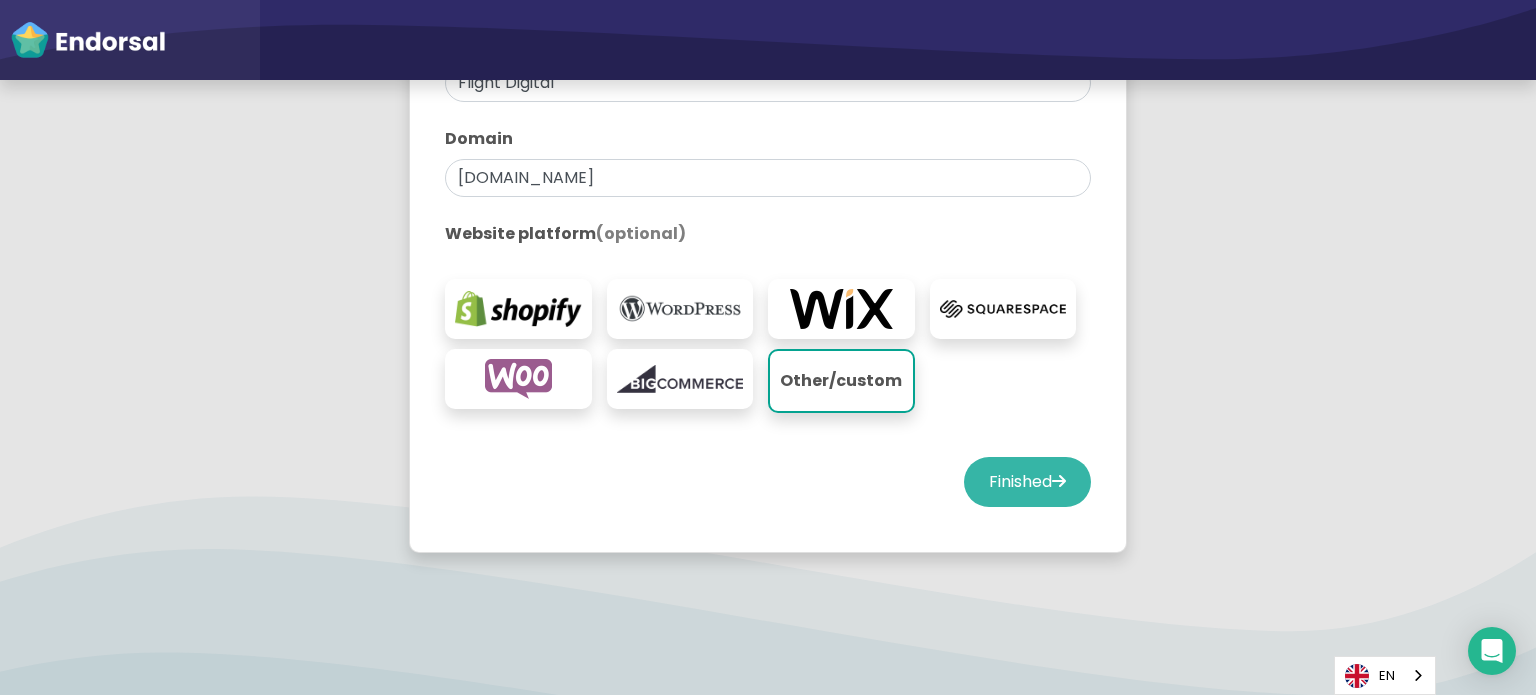 scroll, scrollTop: 490, scrollLeft: 0, axis: vertical 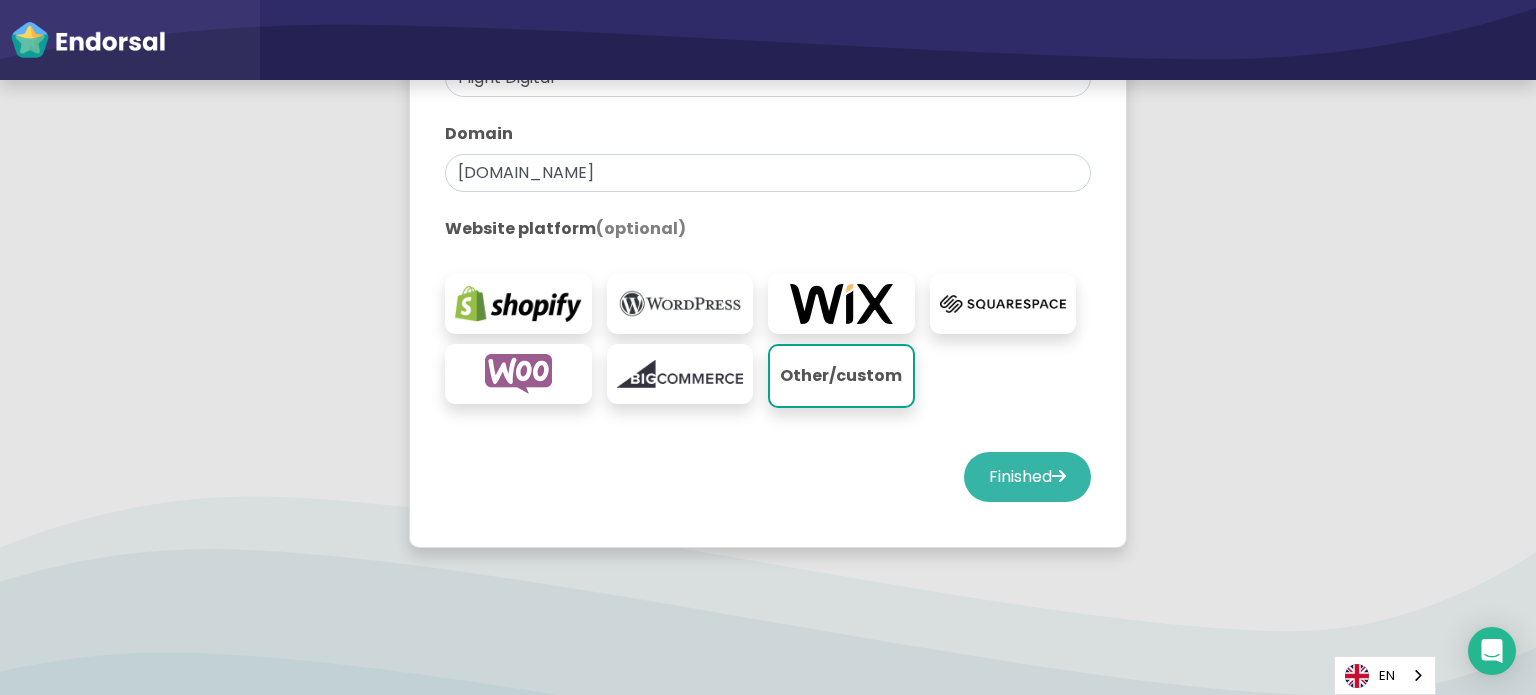 click on "Finished" 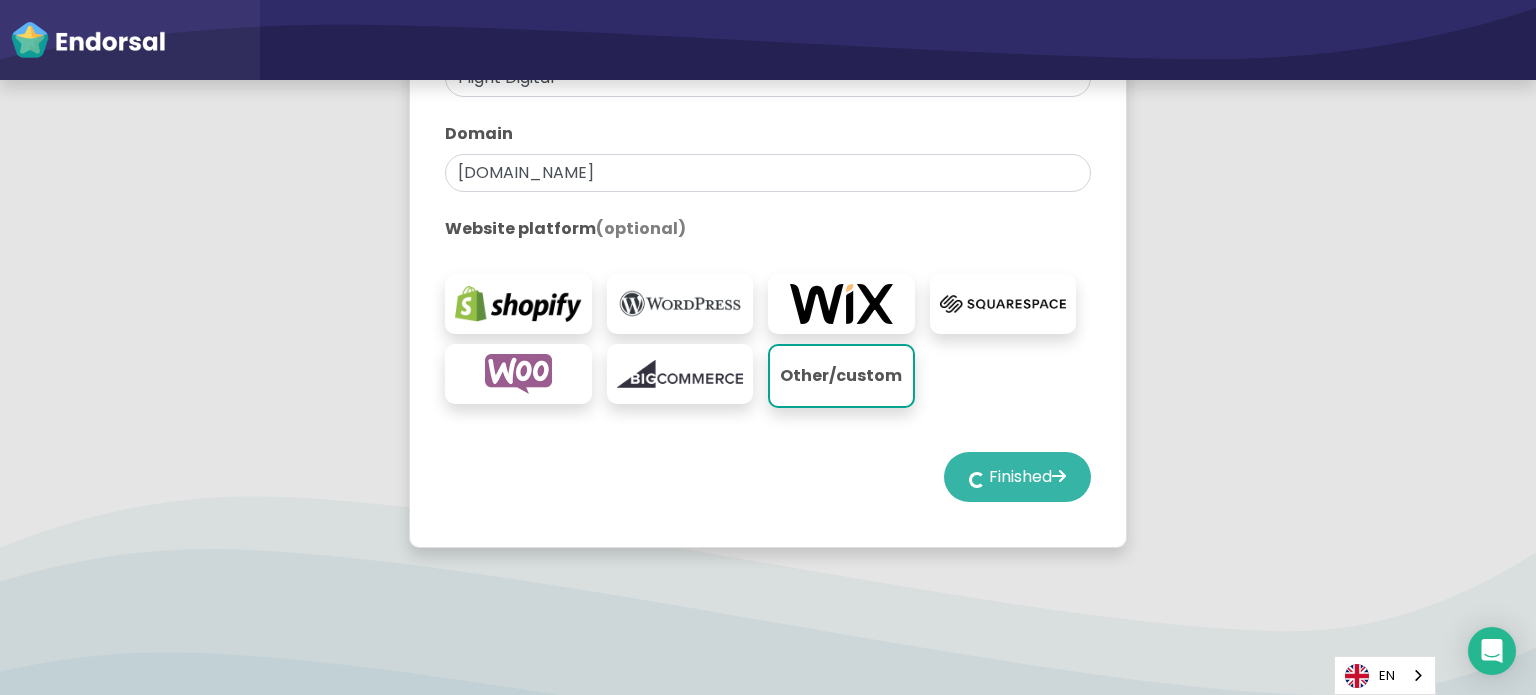 select on "14" 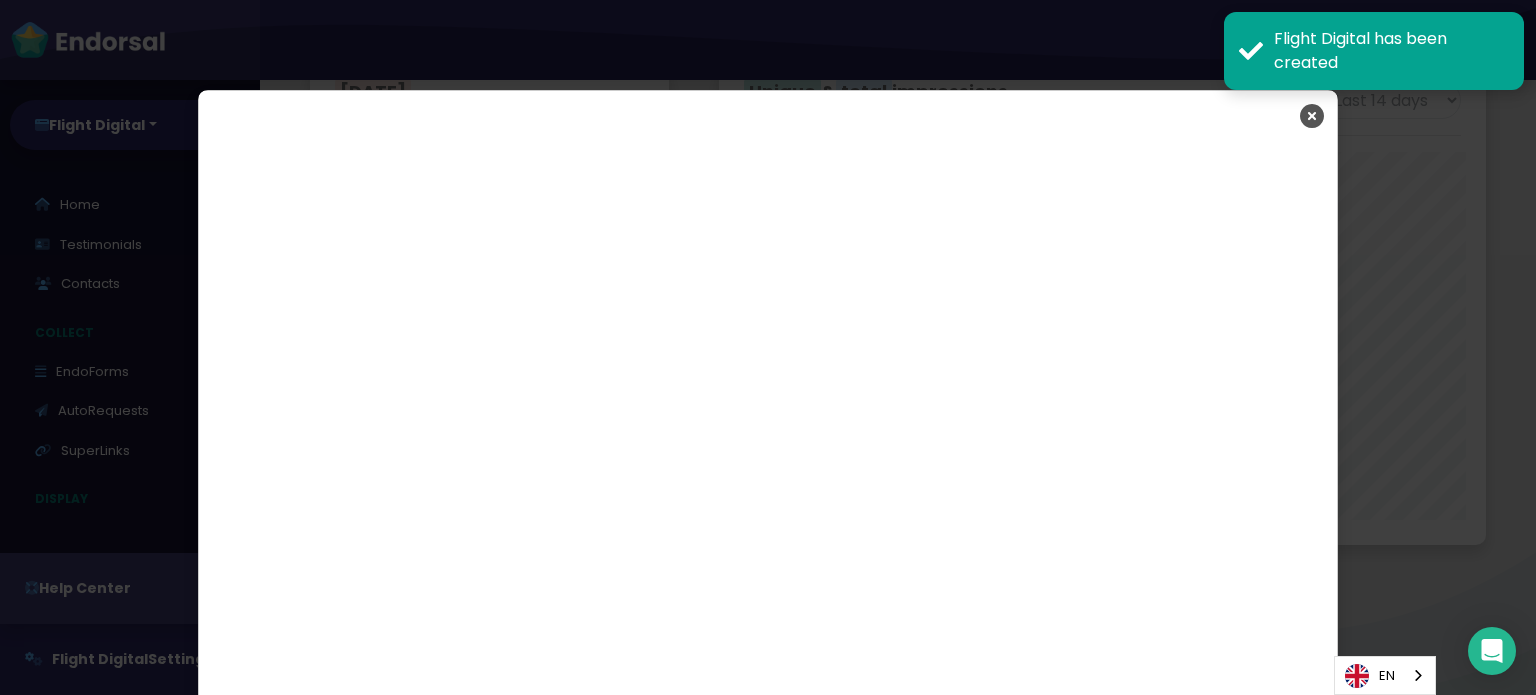 scroll, scrollTop: 3149, scrollLeft: 0, axis: vertical 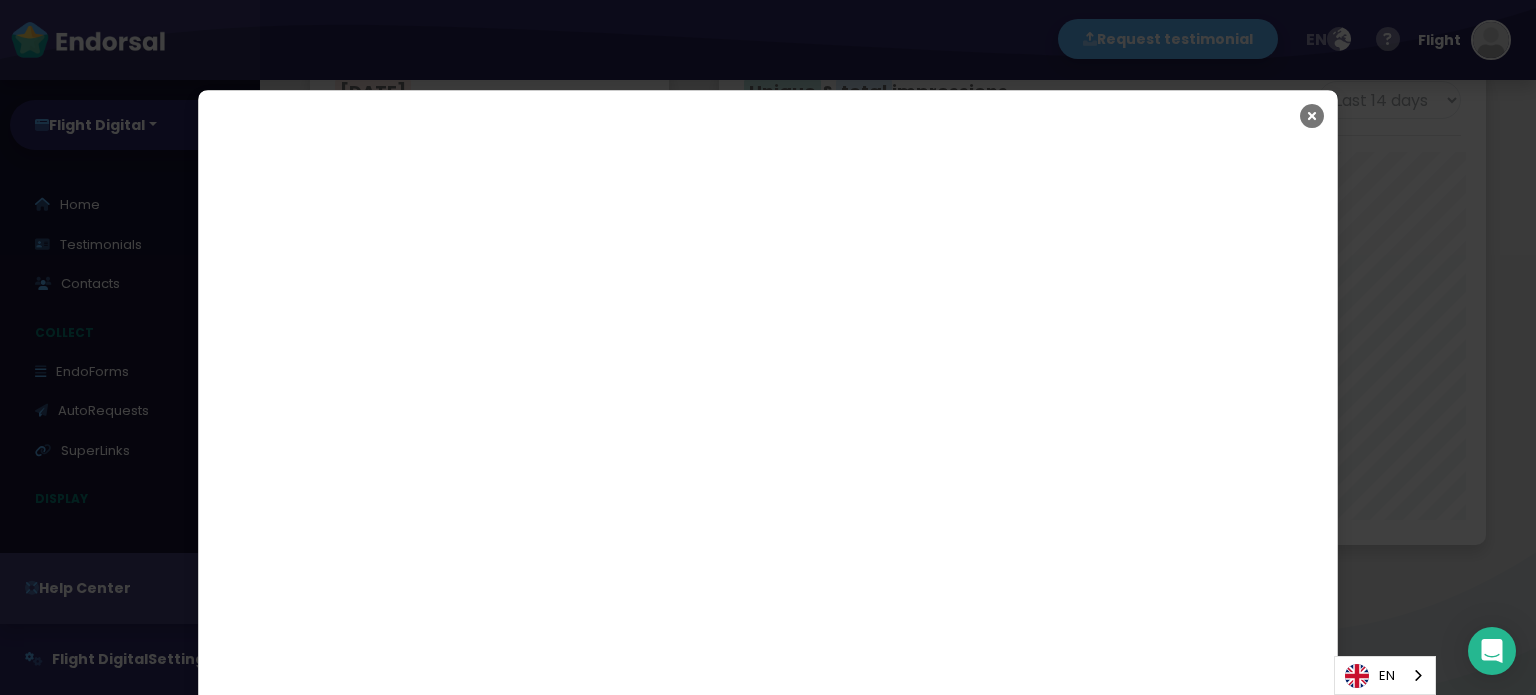 click at bounding box center [1312, 116] 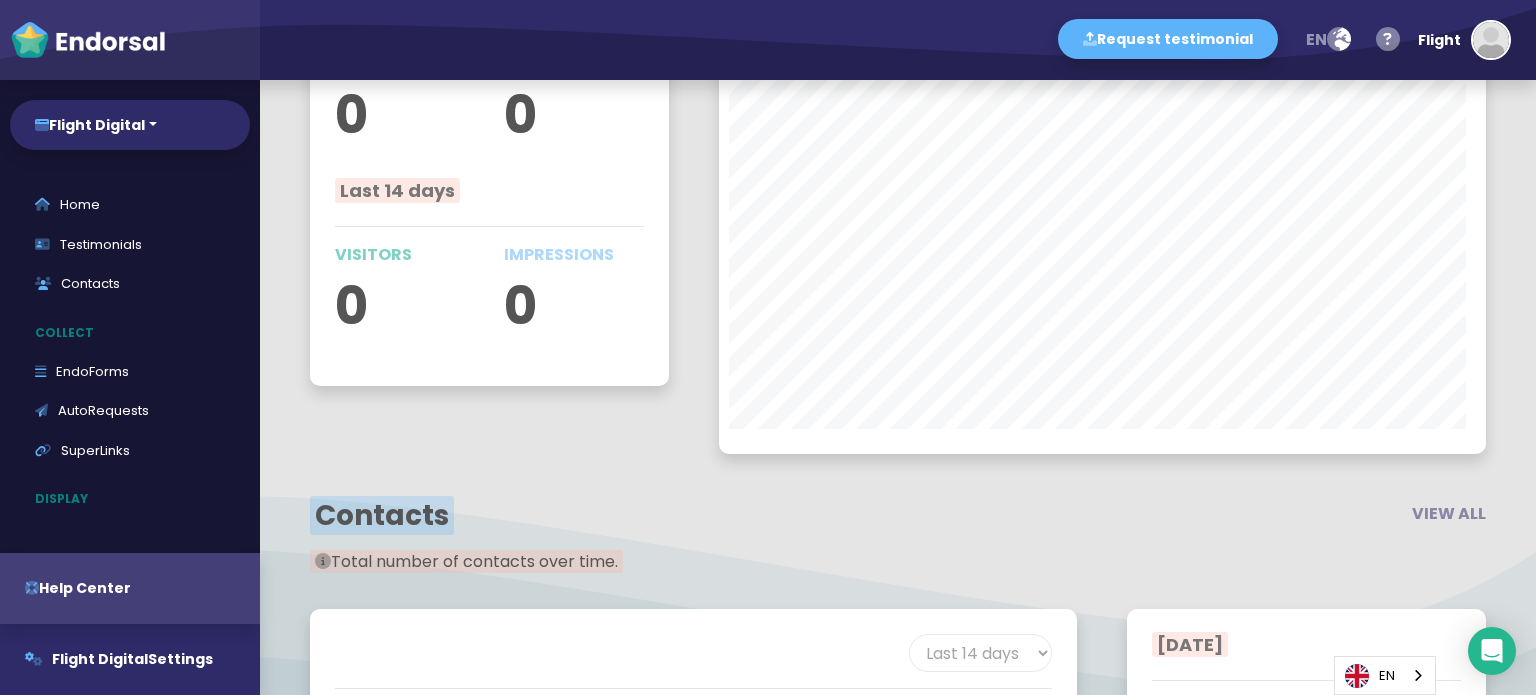 scroll, scrollTop: 1818, scrollLeft: 0, axis: vertical 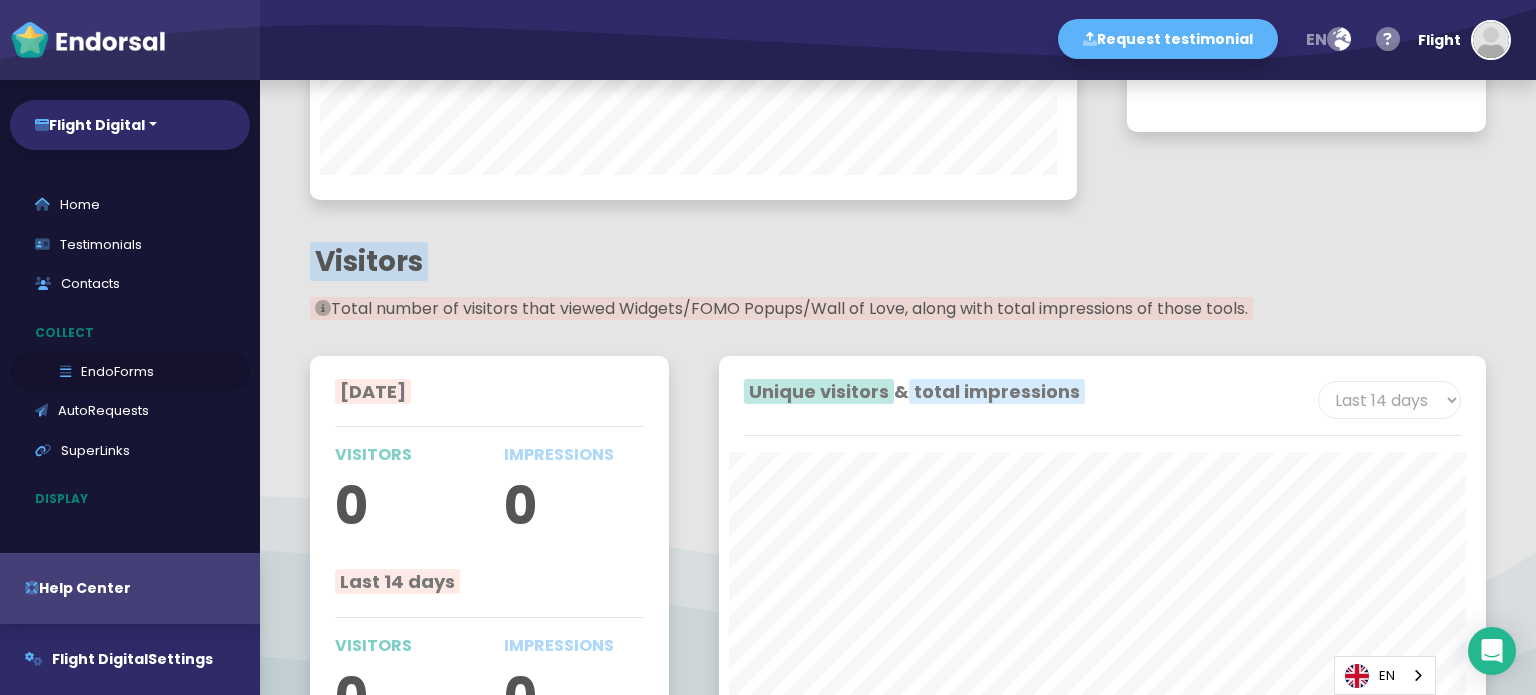 click on "EndoForms" at bounding box center (130, 372) 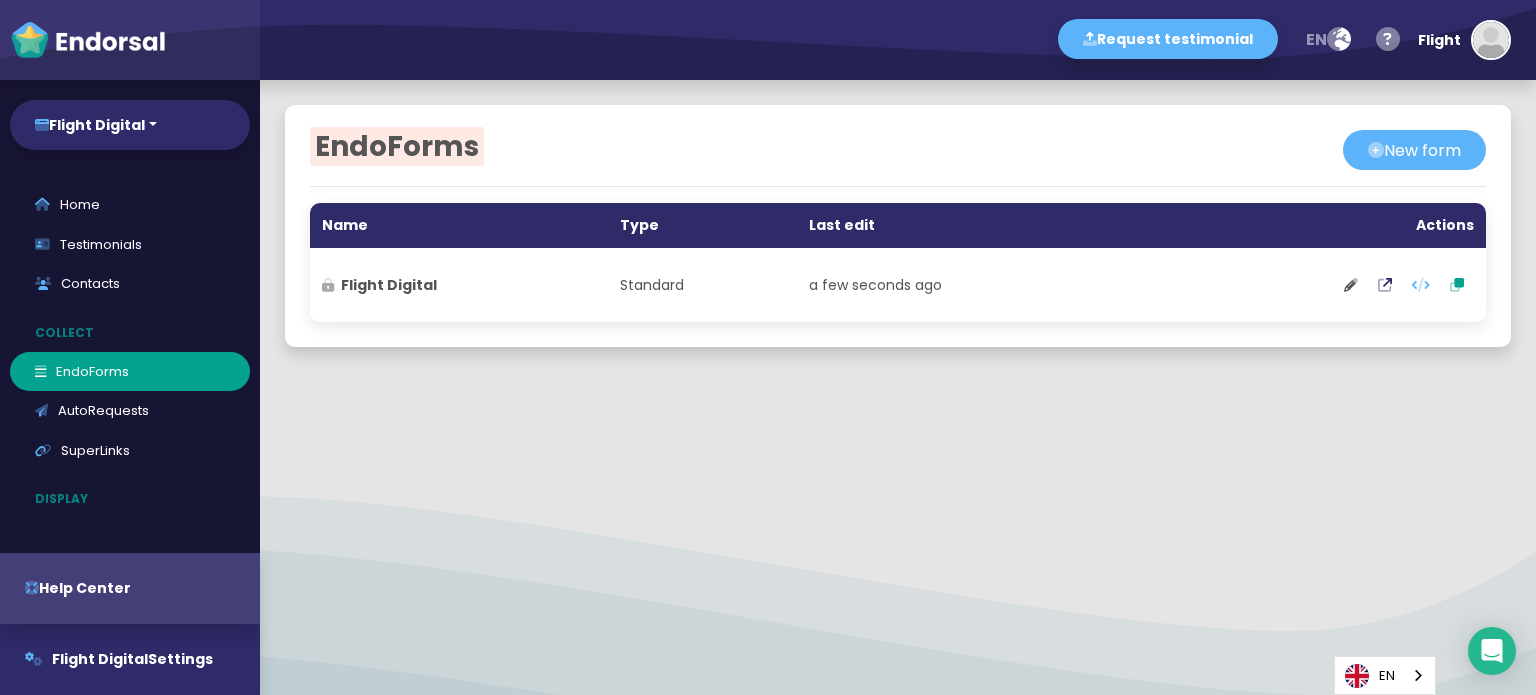 scroll, scrollTop: 0, scrollLeft: 0, axis: both 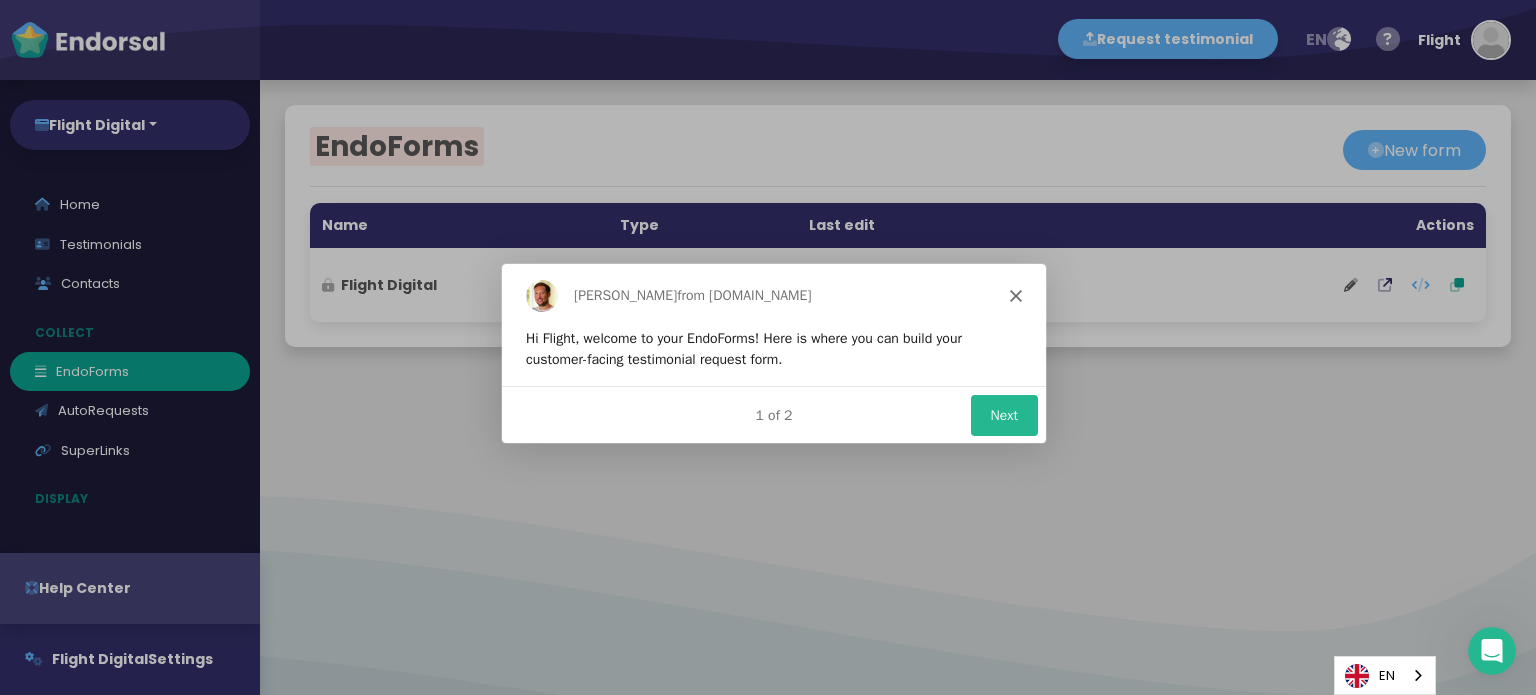 click on "Next" at bounding box center (1003, 413) 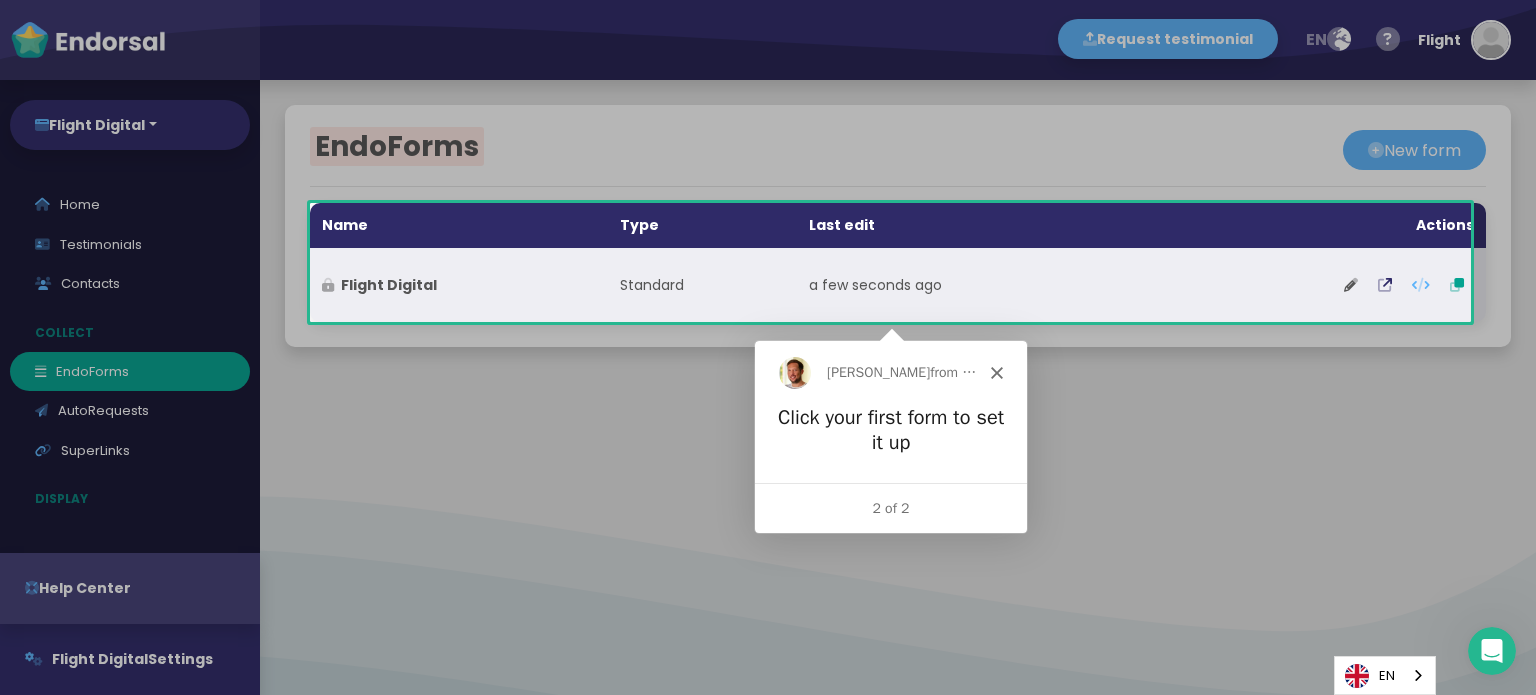 scroll, scrollTop: 0, scrollLeft: 0, axis: both 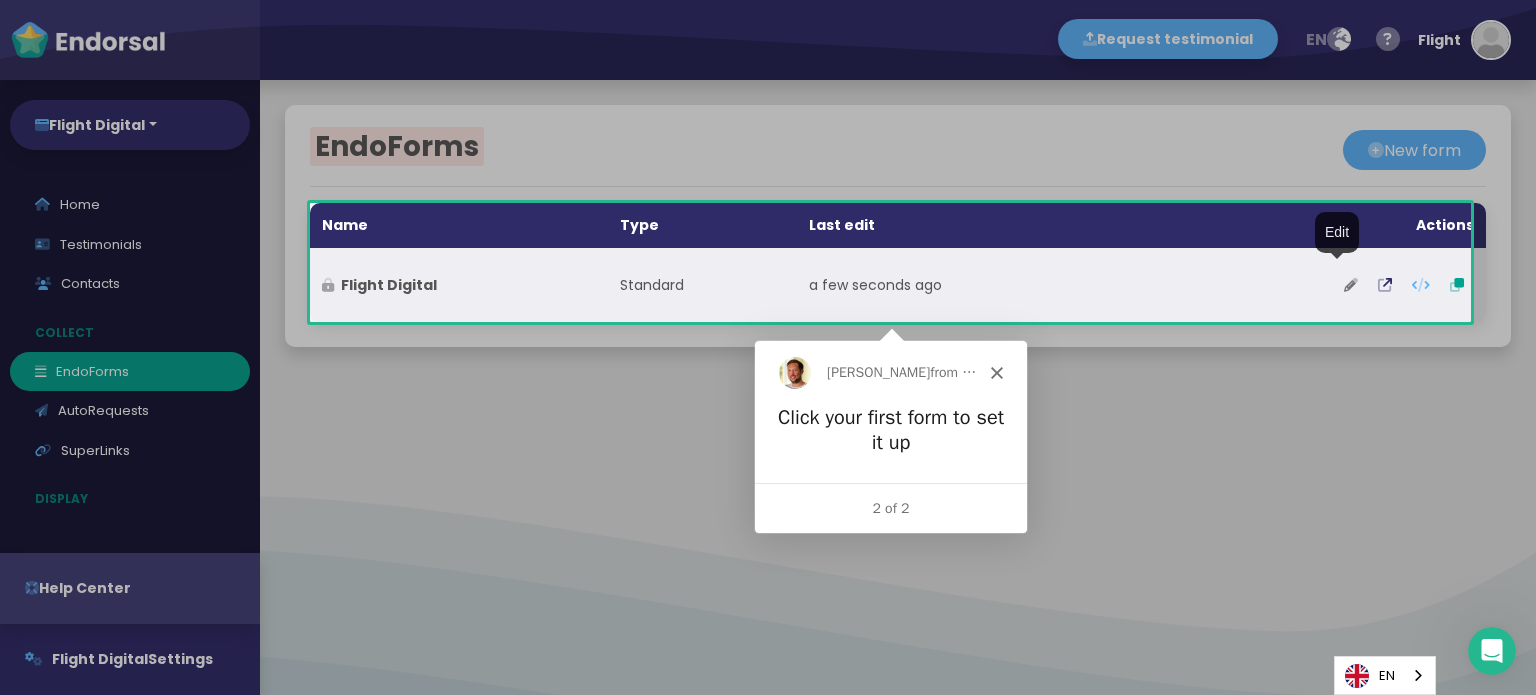click 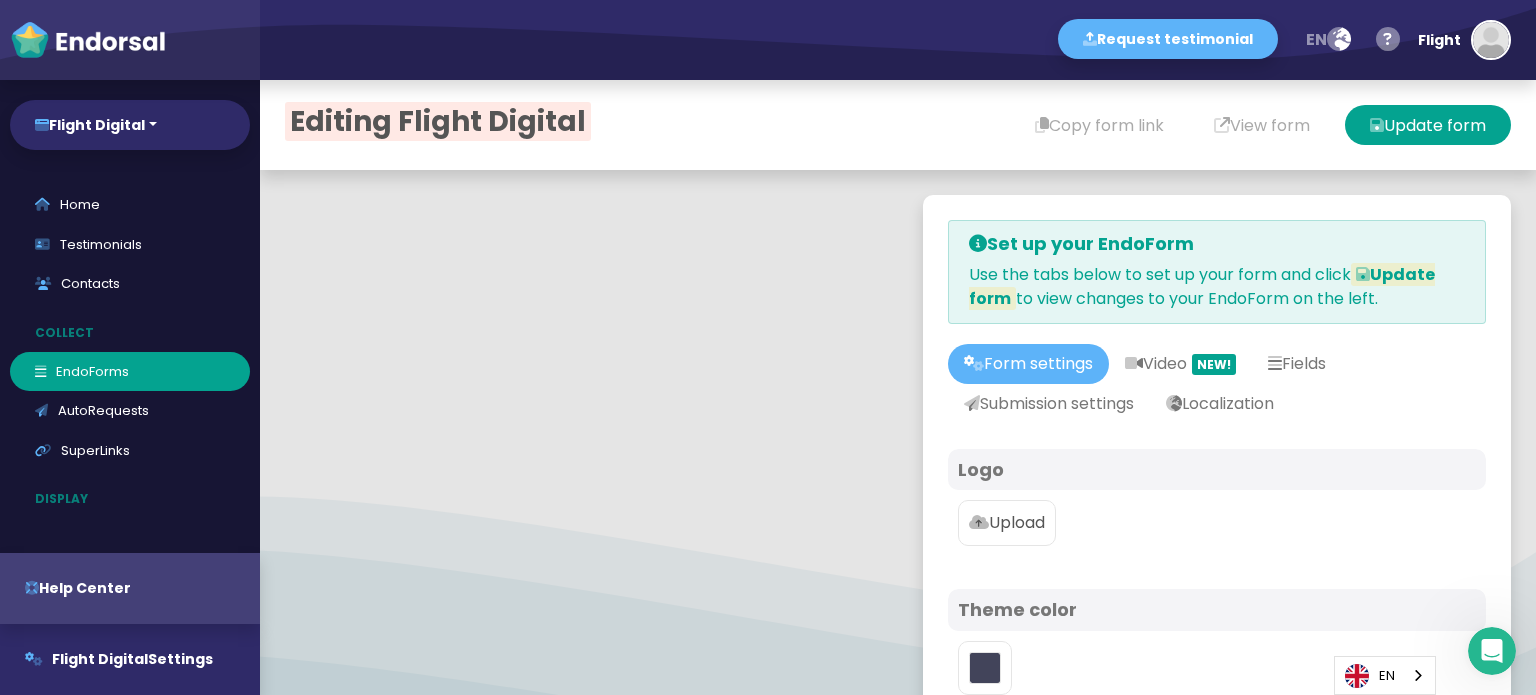 type on "#5DB3F9" 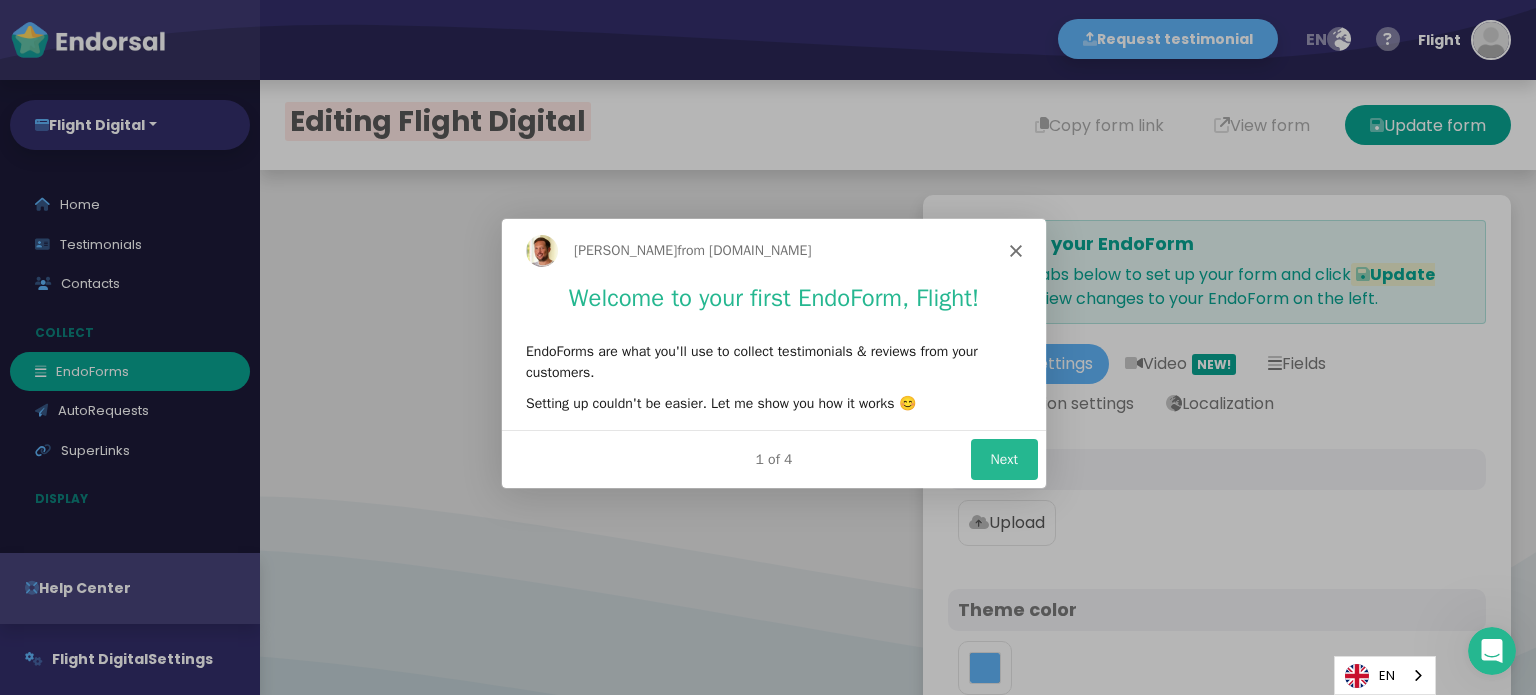 scroll, scrollTop: 0, scrollLeft: 0, axis: both 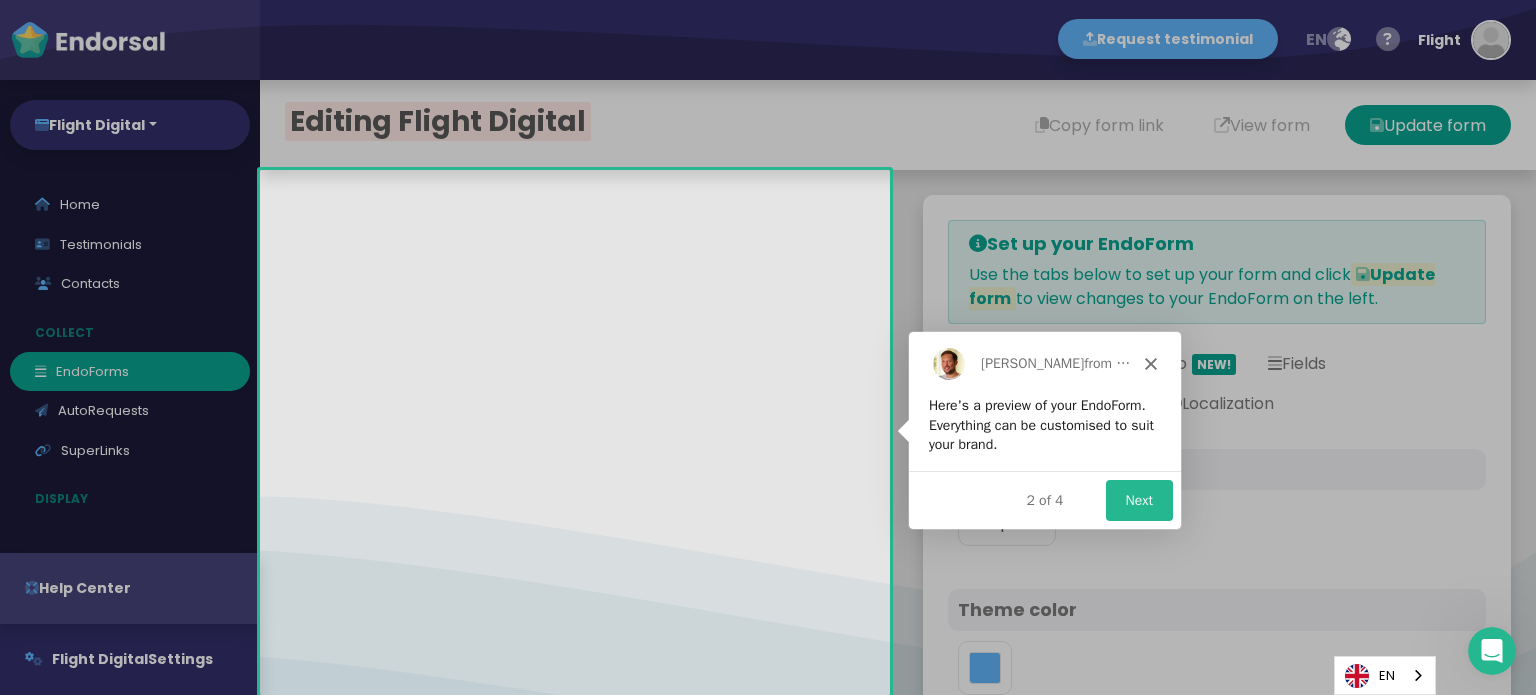 click 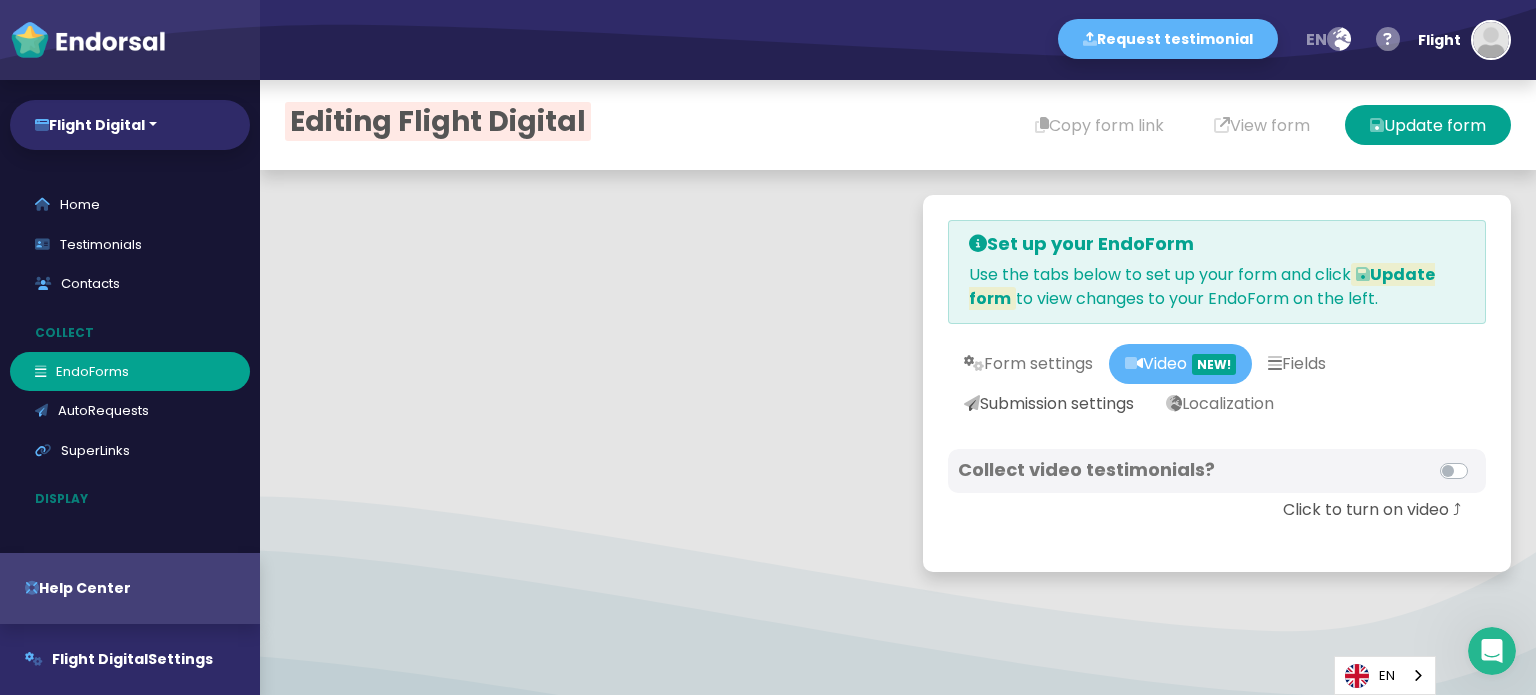 drag, startPoint x: 960, startPoint y: 355, endPoint x: 1048, endPoint y: 389, distance: 94.33981 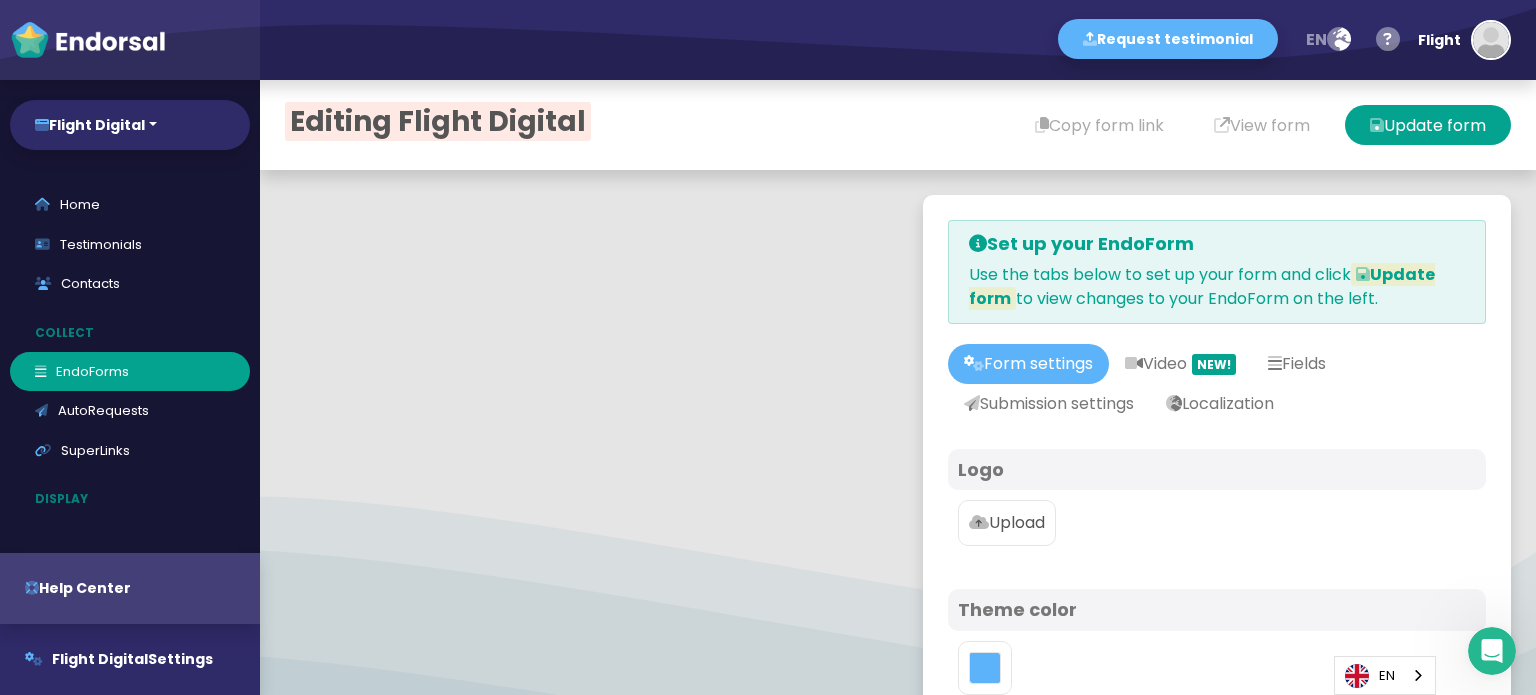 scroll, scrollTop: 100, scrollLeft: 0, axis: vertical 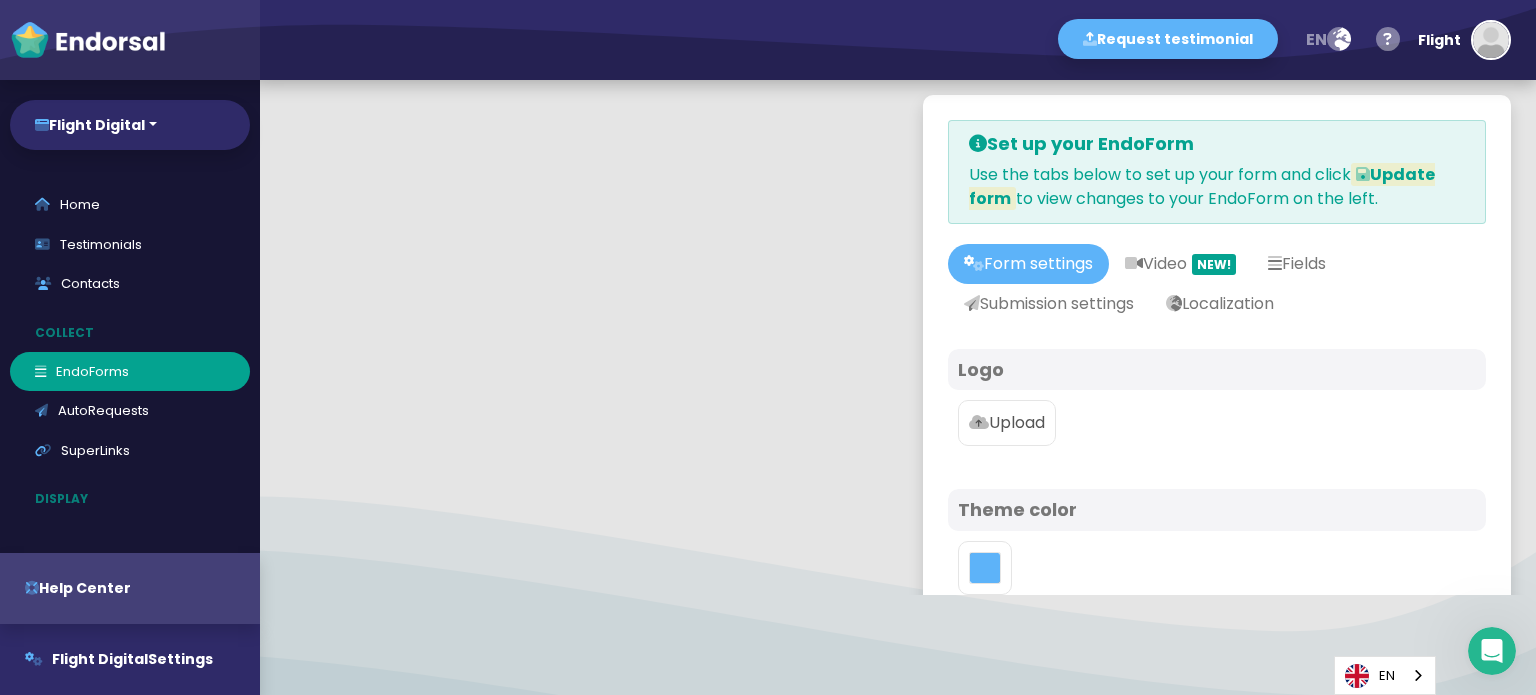 click on "Upload" at bounding box center [1007, 423] 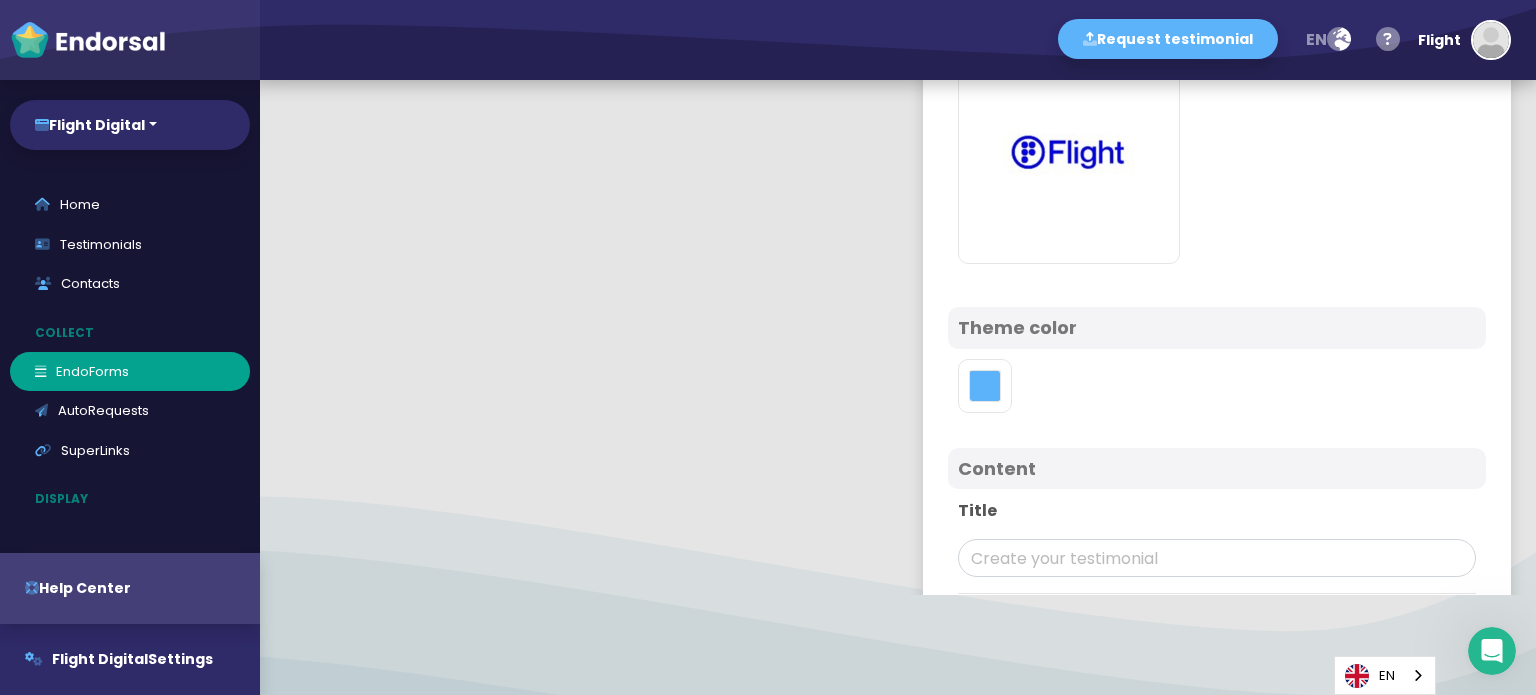 scroll, scrollTop: 600, scrollLeft: 0, axis: vertical 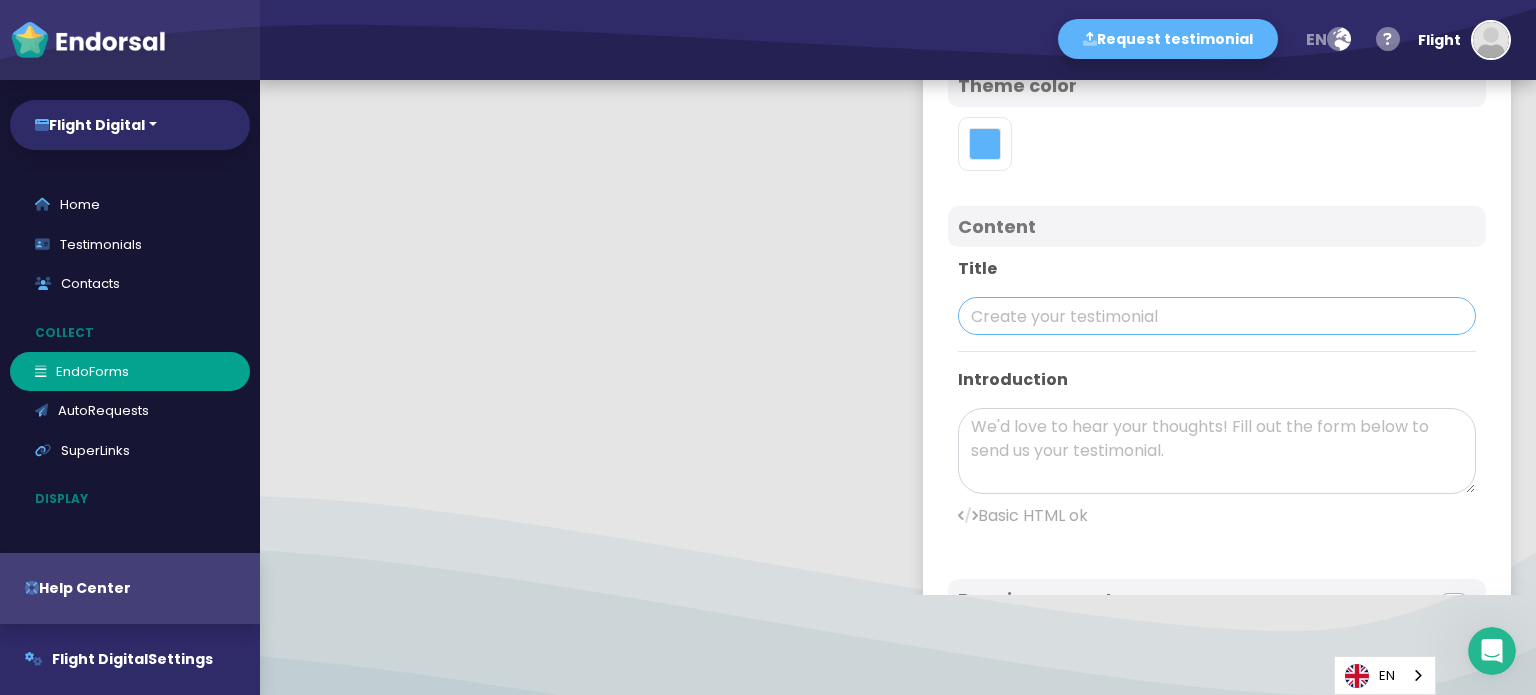 click at bounding box center [1217, 316] 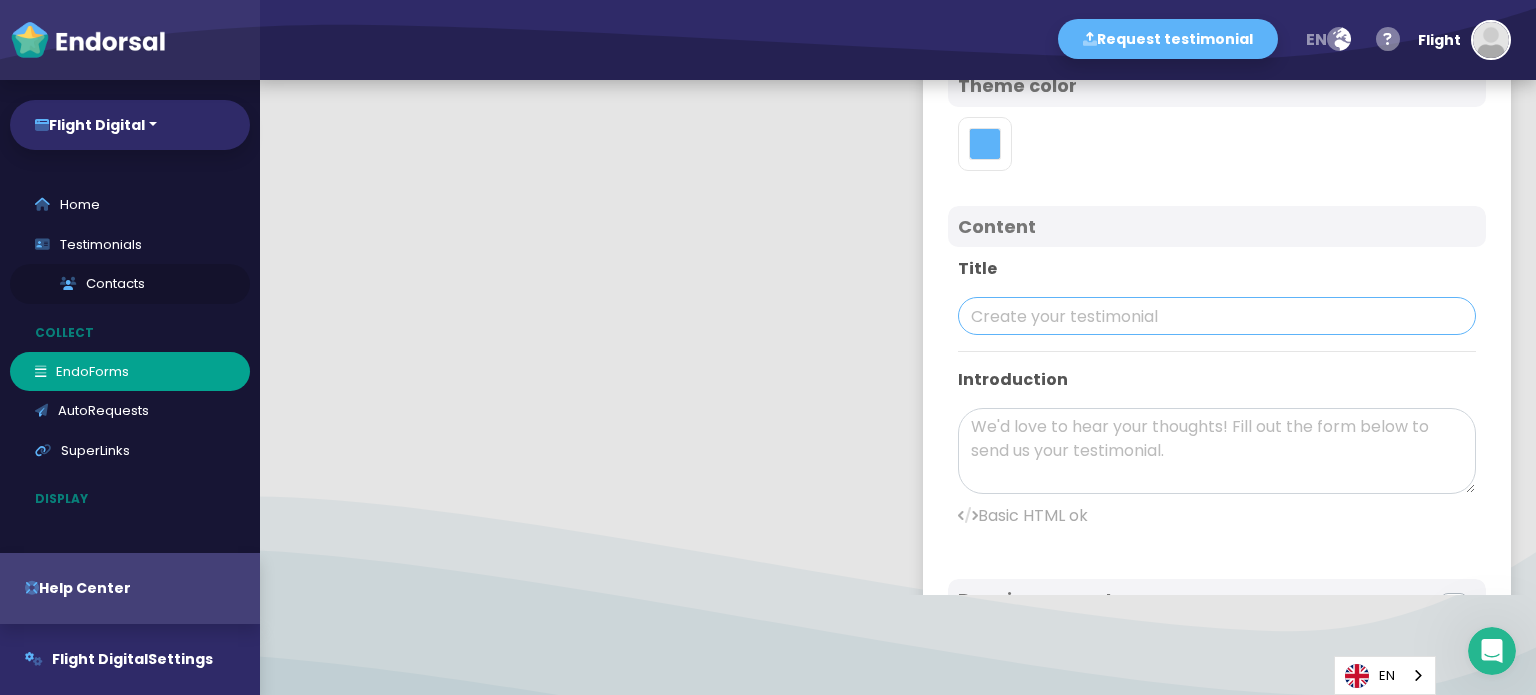 paste on "Flight Digital" 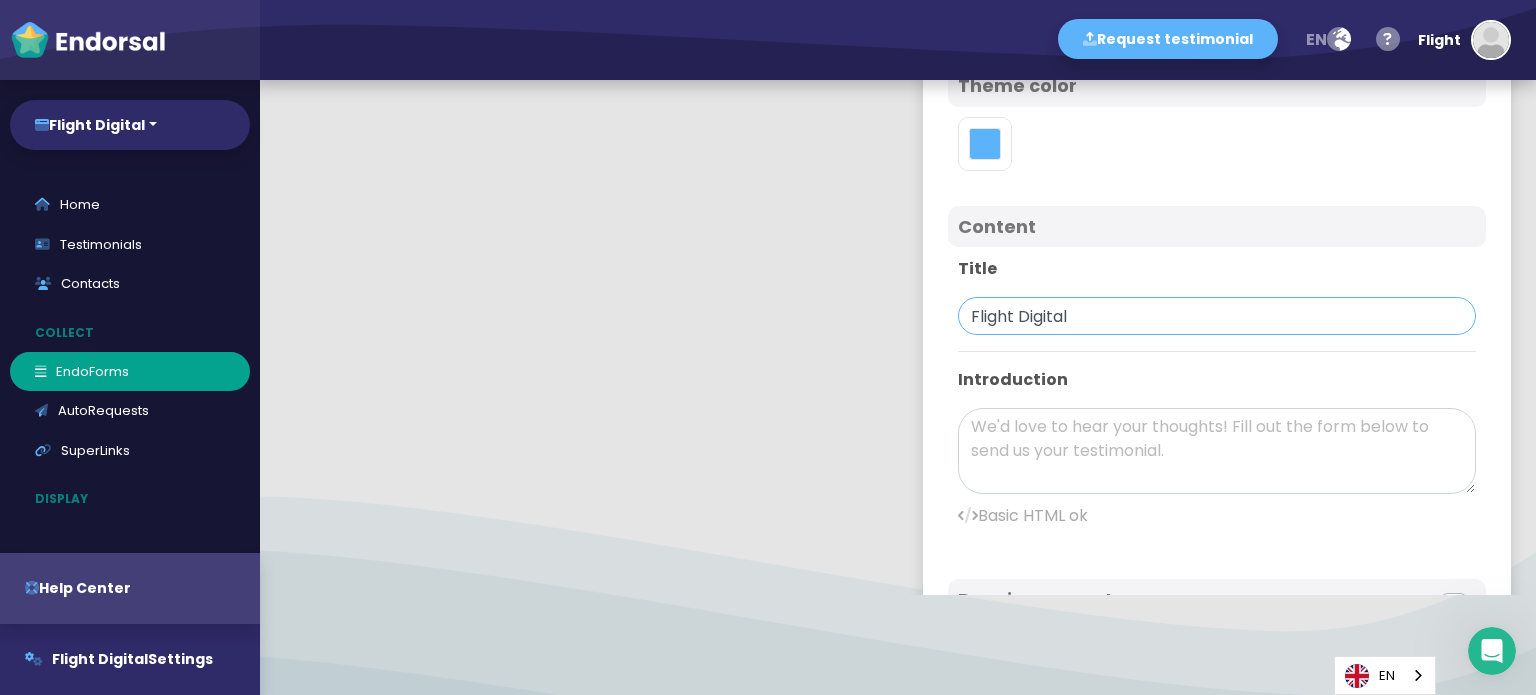 scroll, scrollTop: 800, scrollLeft: 0, axis: vertical 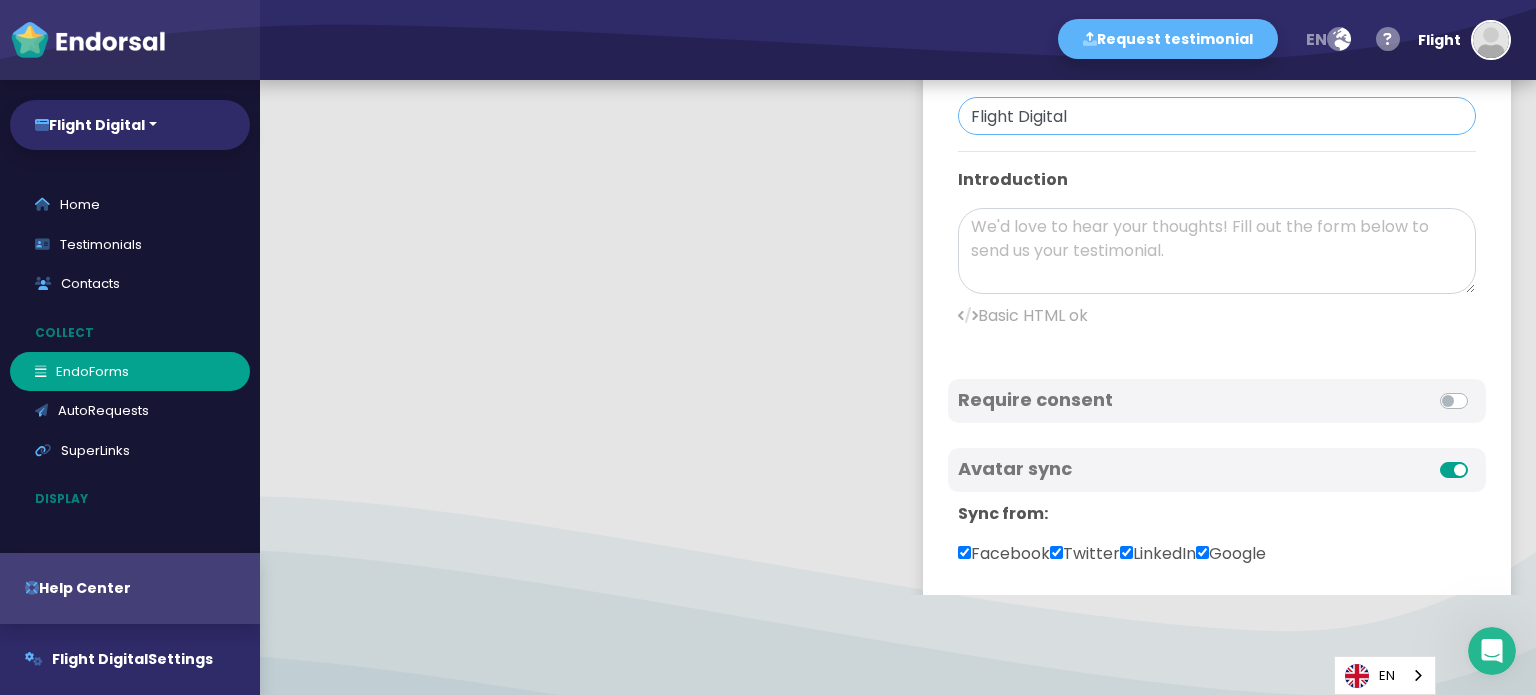 type on "Flight Digital" 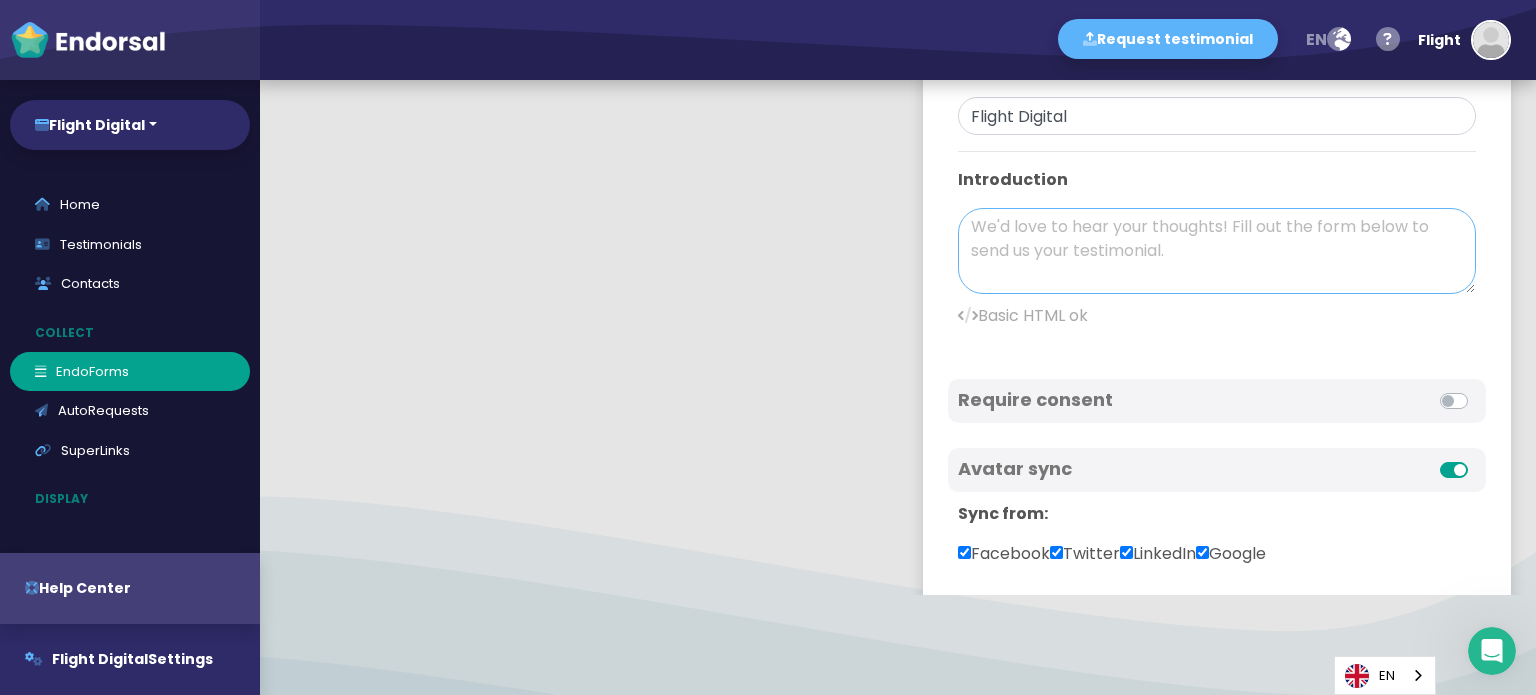 click at bounding box center (1217, 251) 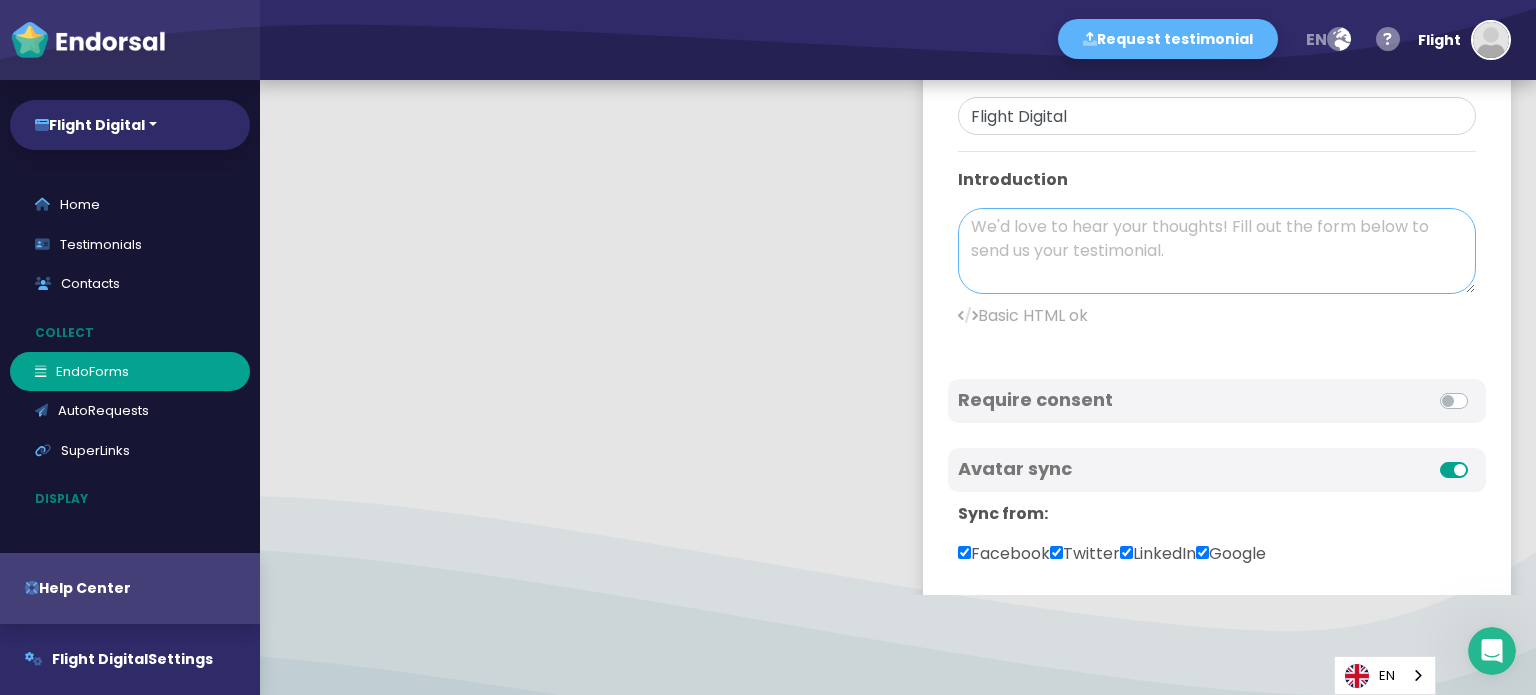 paste on "Flight Digital is a top Web Design Company and Digital Marketing Agency in [GEOGRAPHIC_DATA], which focuses on innovative, high-performance digital solutions. The team specializes in Application Development Auckland and provides high-performance custom web and mobile applications to assist businesses to scale and optimize operations. You can find the latest UI/UX experiences or smooth Shopify eCommerce designs, and the Shopify Designers and UI UX Design Agency services offered by Flight Digital will make your vision a reality. Their custom Website Design Auckland services will make sure that each site is a visual masterpiece, completely responsive, and optimized to perform. Flight Digital is a result-oriented SEO Company that assists businesses to enhance search visibility and generate measurable traffic. To learn more about their full digital services, visit [URL][DOMAIN_NAME]." 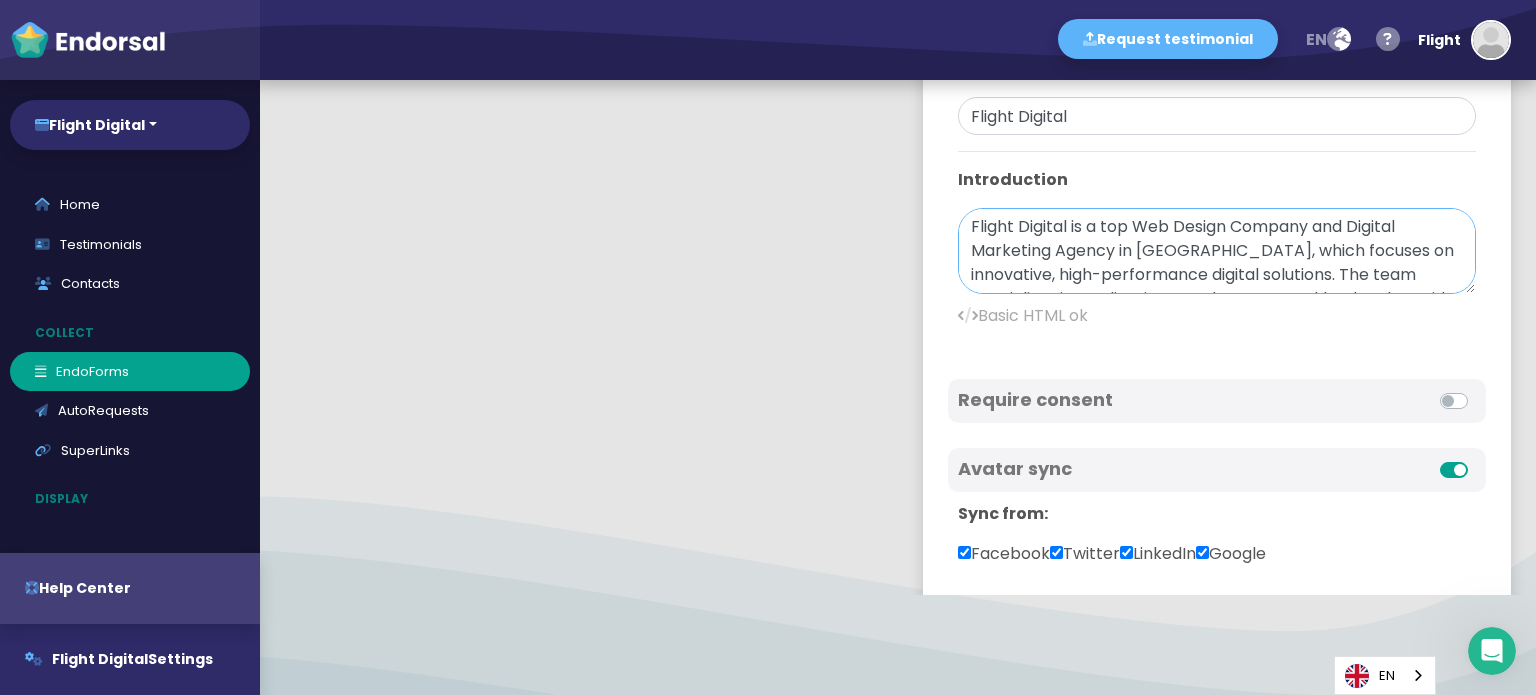 scroll, scrollTop: 329, scrollLeft: 0, axis: vertical 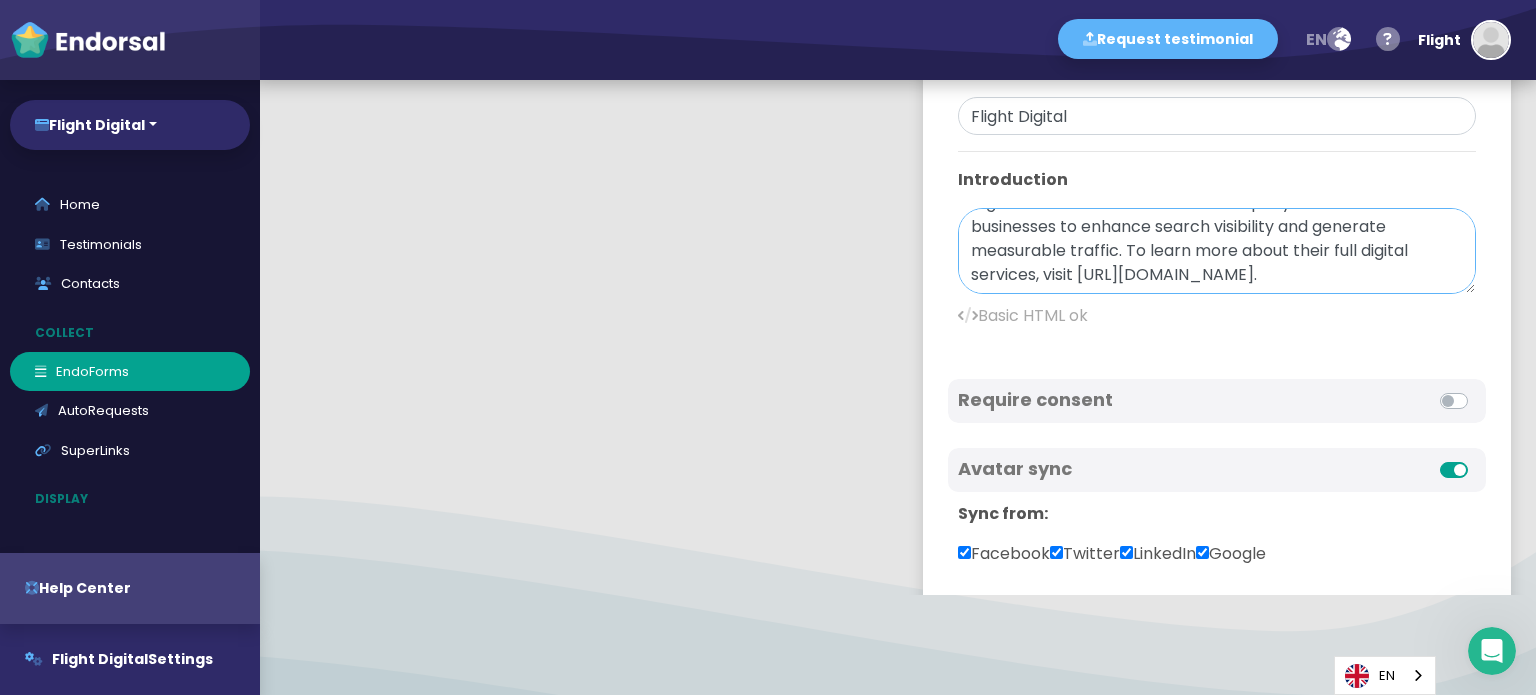 drag, startPoint x: 1012, startPoint y: 255, endPoint x: 1237, endPoint y: 310, distance: 231.6247 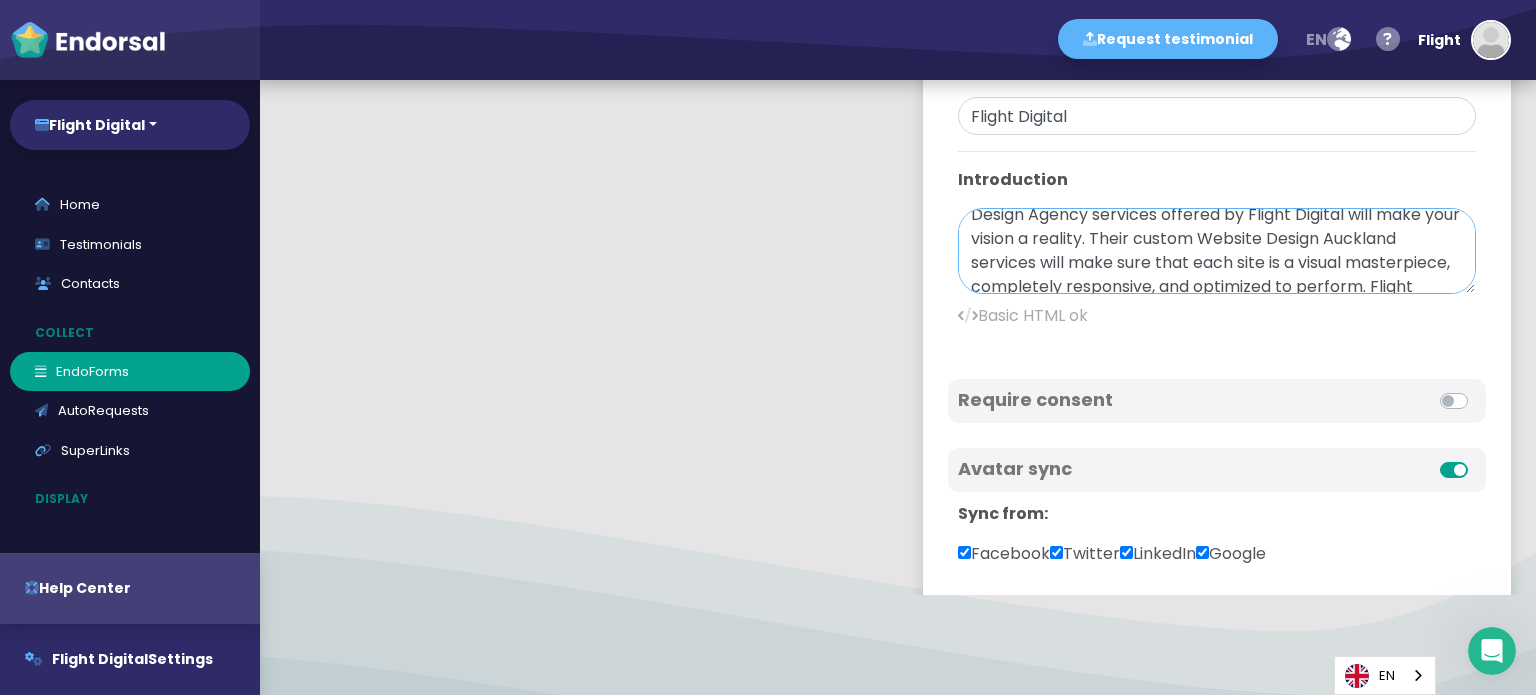 scroll, scrollTop: 0, scrollLeft: 0, axis: both 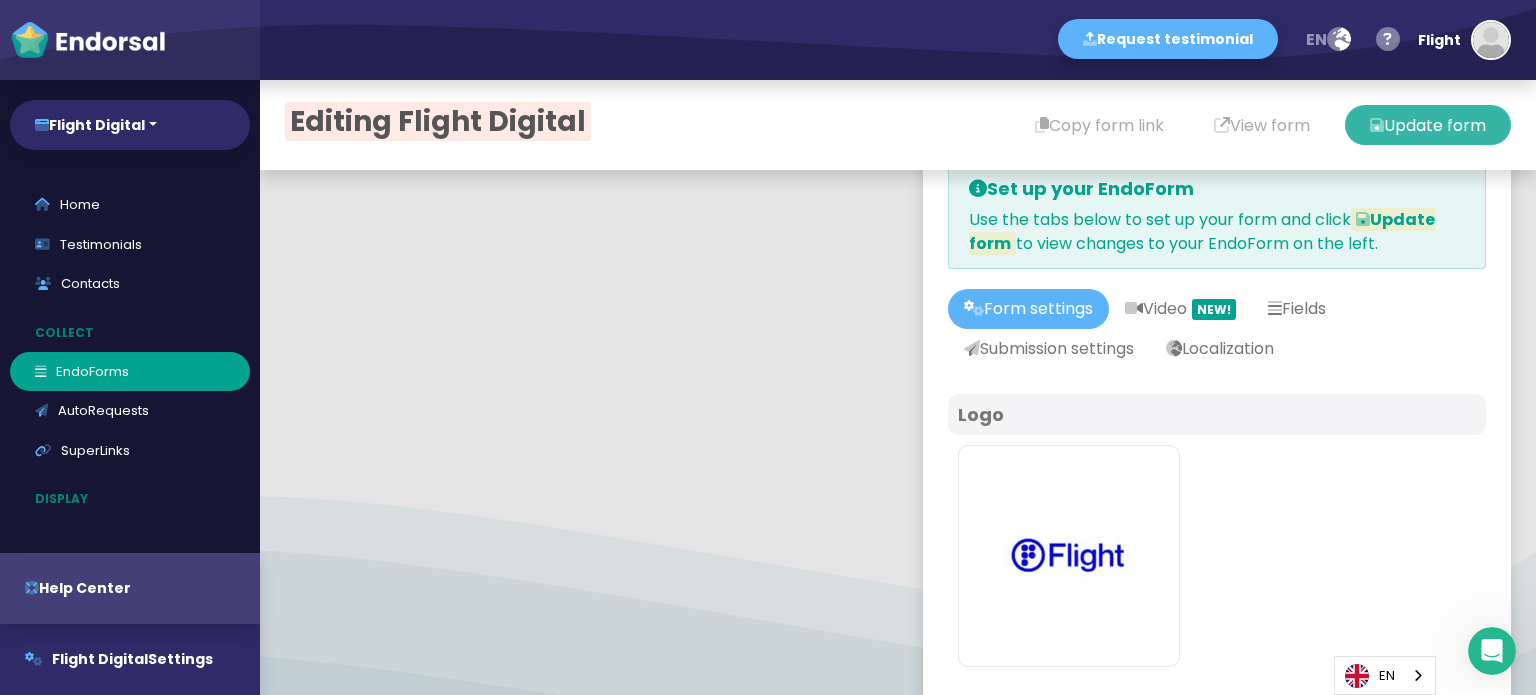 type on "Flight Digital is a top Web Design Company and Digital Marketing Agency in [GEOGRAPHIC_DATA], which focuses on innovative, high-performance digital solutions. The team specializes in Application Development Auckland and provides high-performance custom web and mobile applications to assist businesses to scale and optimize operations. You can find the latest UI/UX experiences or smooth Shopify eCommerce designs, and the Shopify Designers and UI UX Design Agency services offered by Flight Digital will make your vision a reality. Their custom Website Design Auckland services will make sure that each site is a visual masterpiece, completely responsive, and optimized to perform. Flight Digital is a result-oriented SEO Company that assists businesses to enhance search visibility and generate measurable traffic." 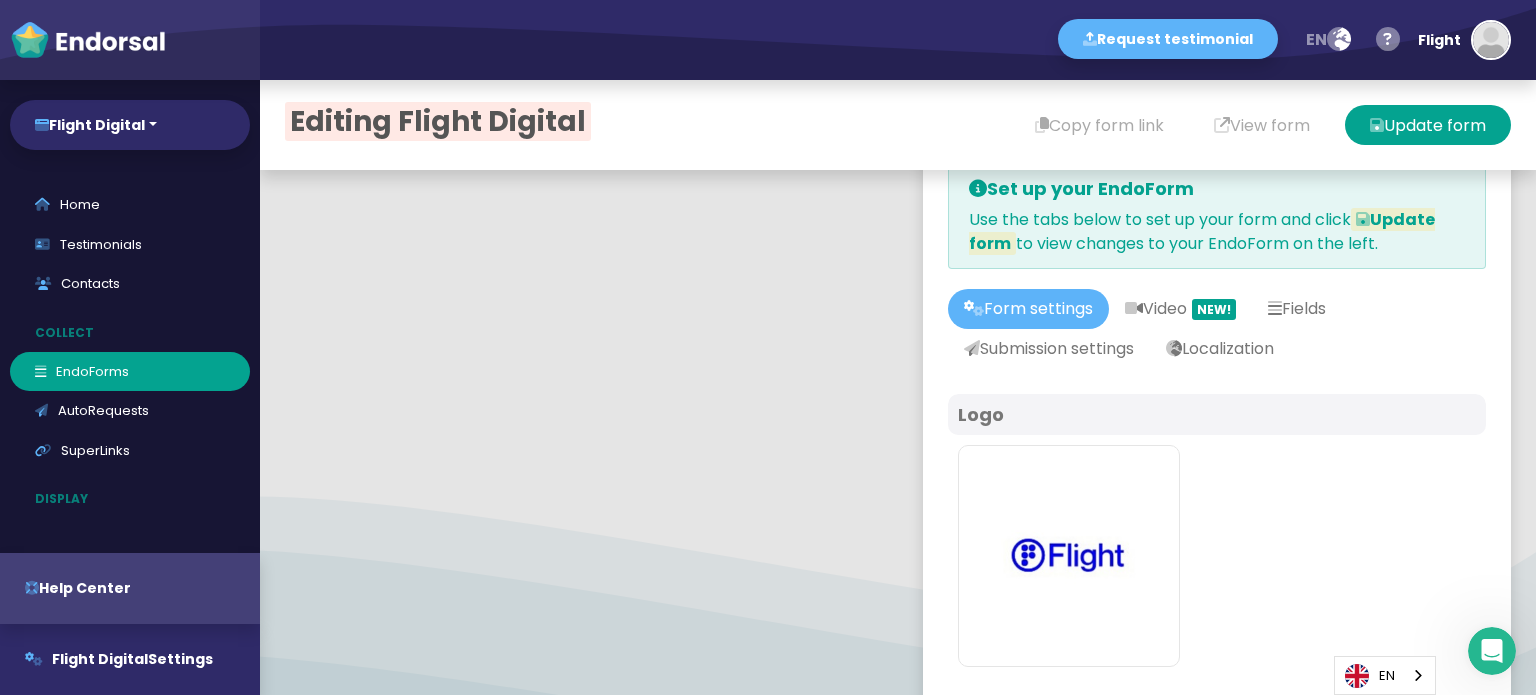 scroll, scrollTop: 0, scrollLeft: 0, axis: both 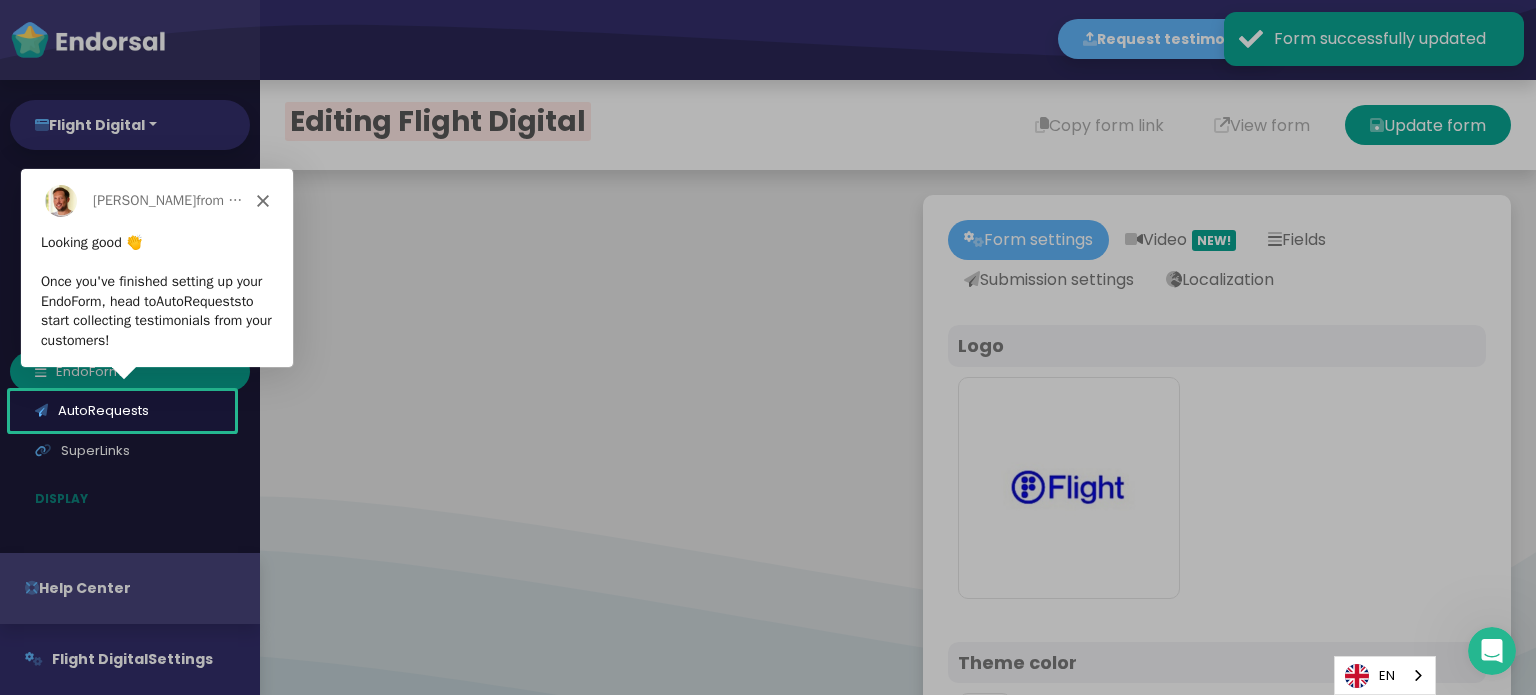 click 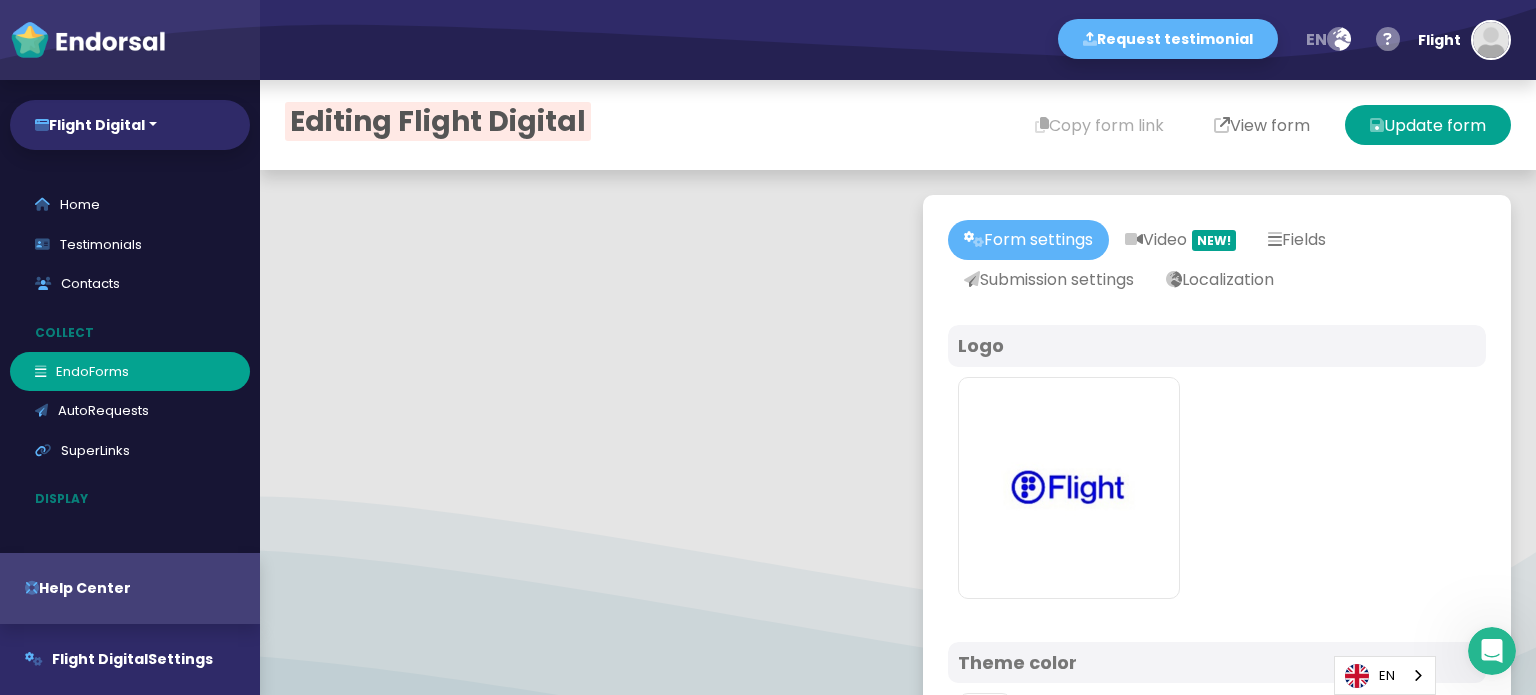 type 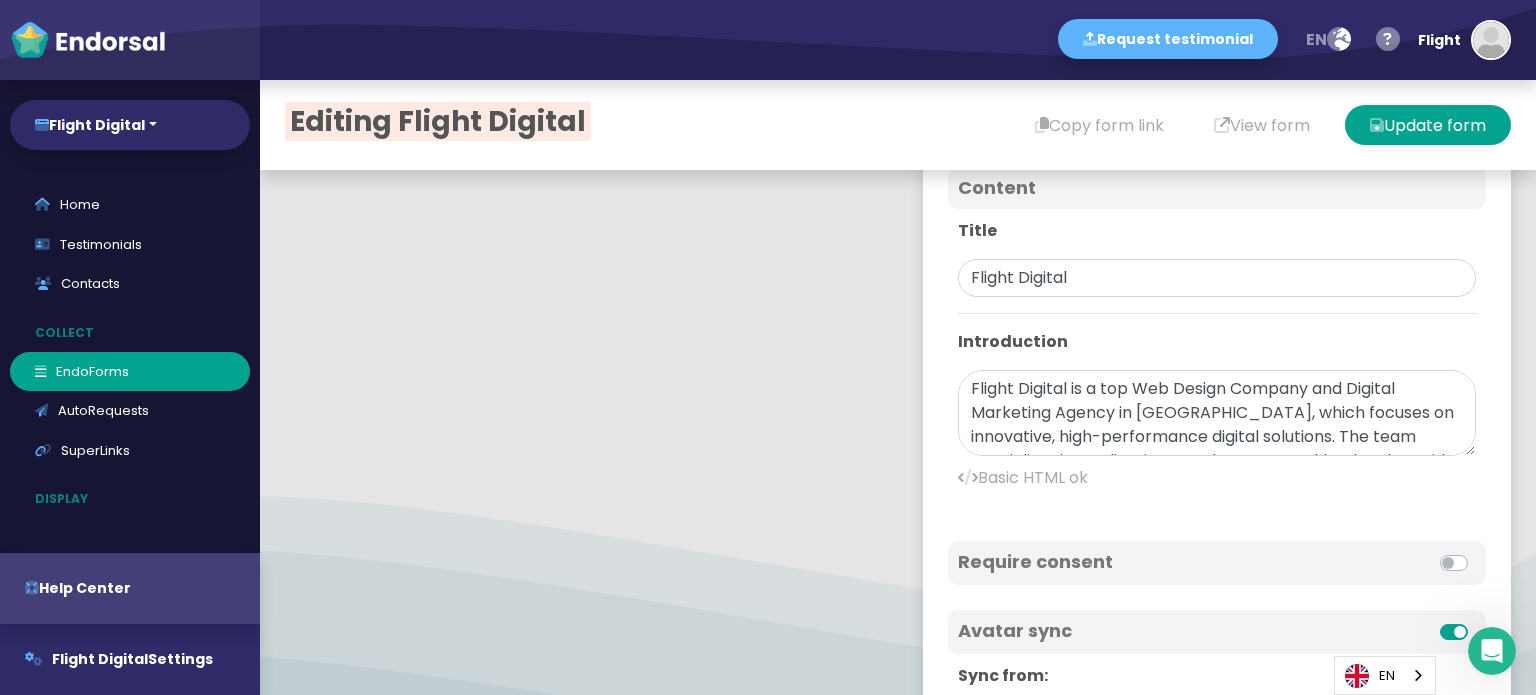 scroll, scrollTop: 700, scrollLeft: 0, axis: vertical 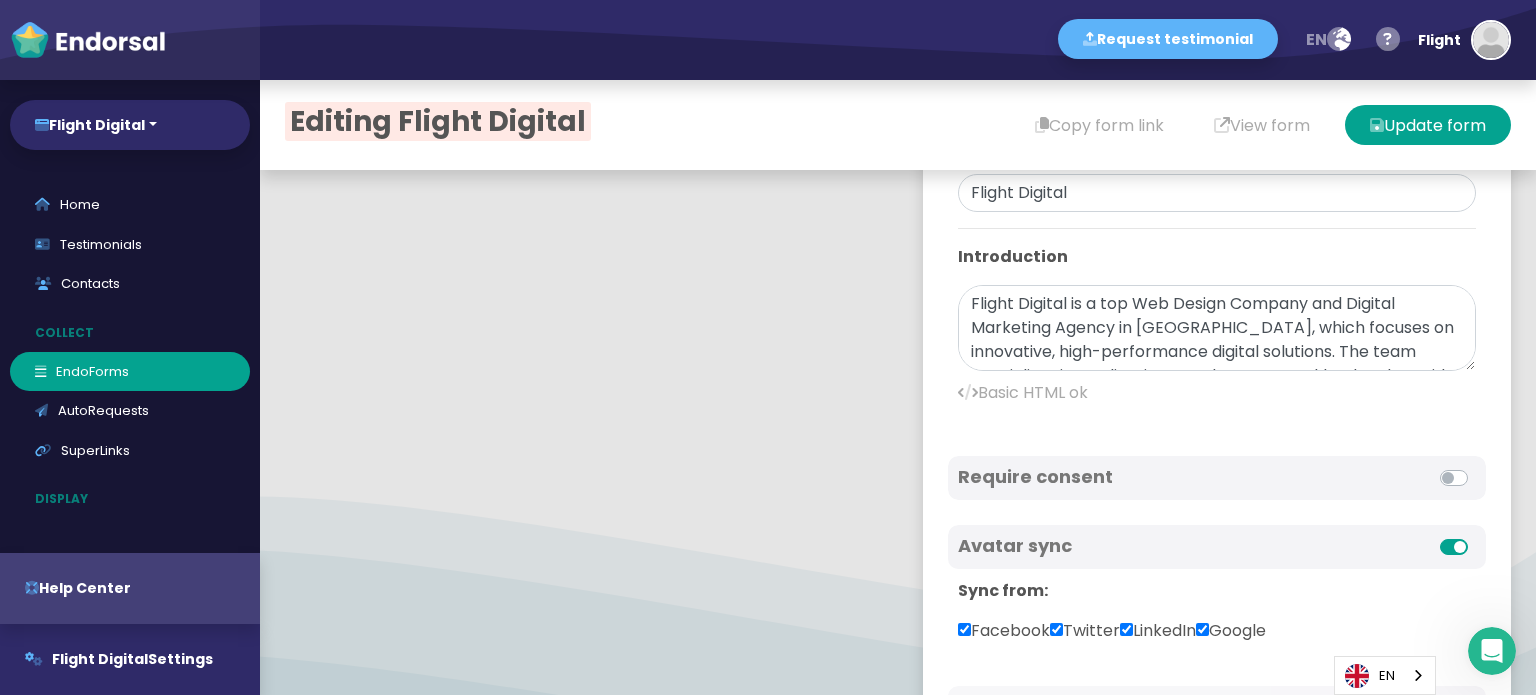 drag, startPoint x: 1442, startPoint y: 367, endPoint x: 1447, endPoint y: 385, distance: 18.681541 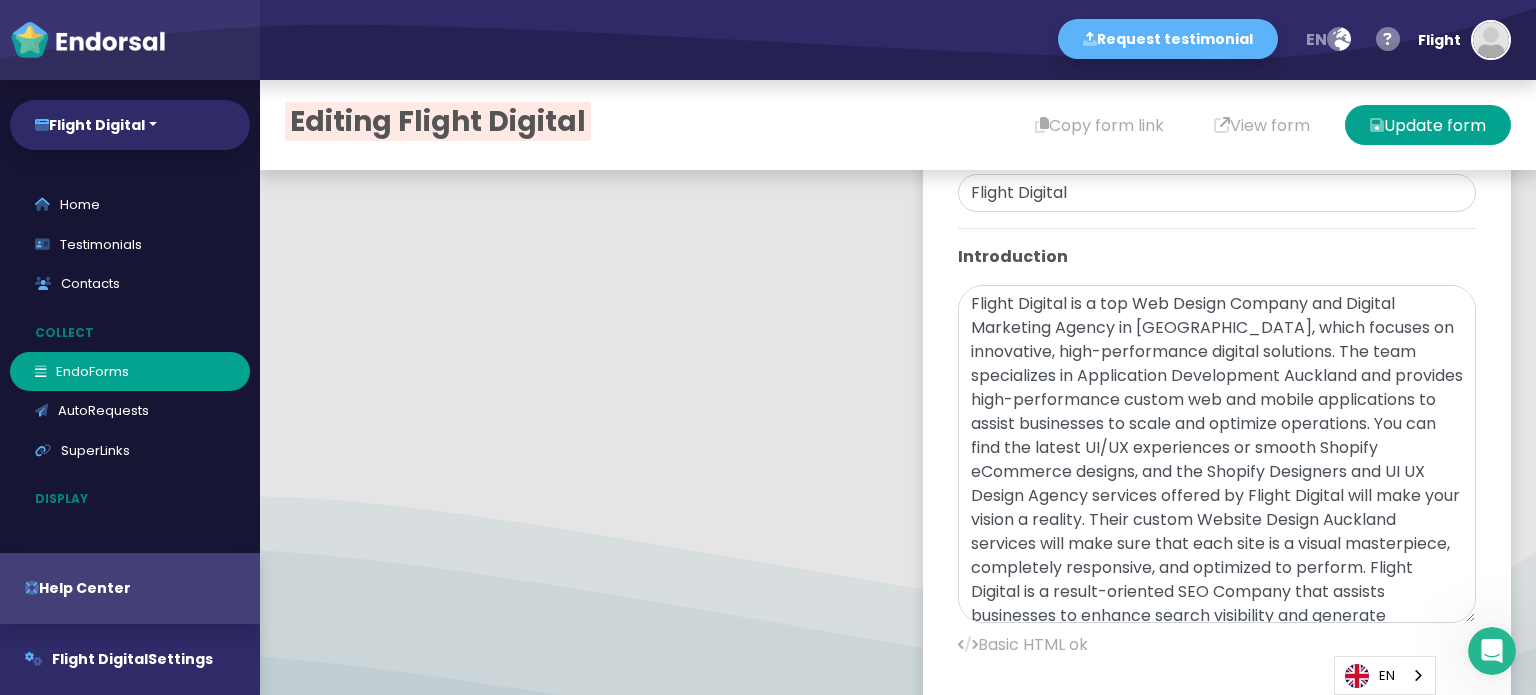 drag, startPoint x: 1434, startPoint y: 357, endPoint x: 1446, endPoint y: 611, distance: 254.28331 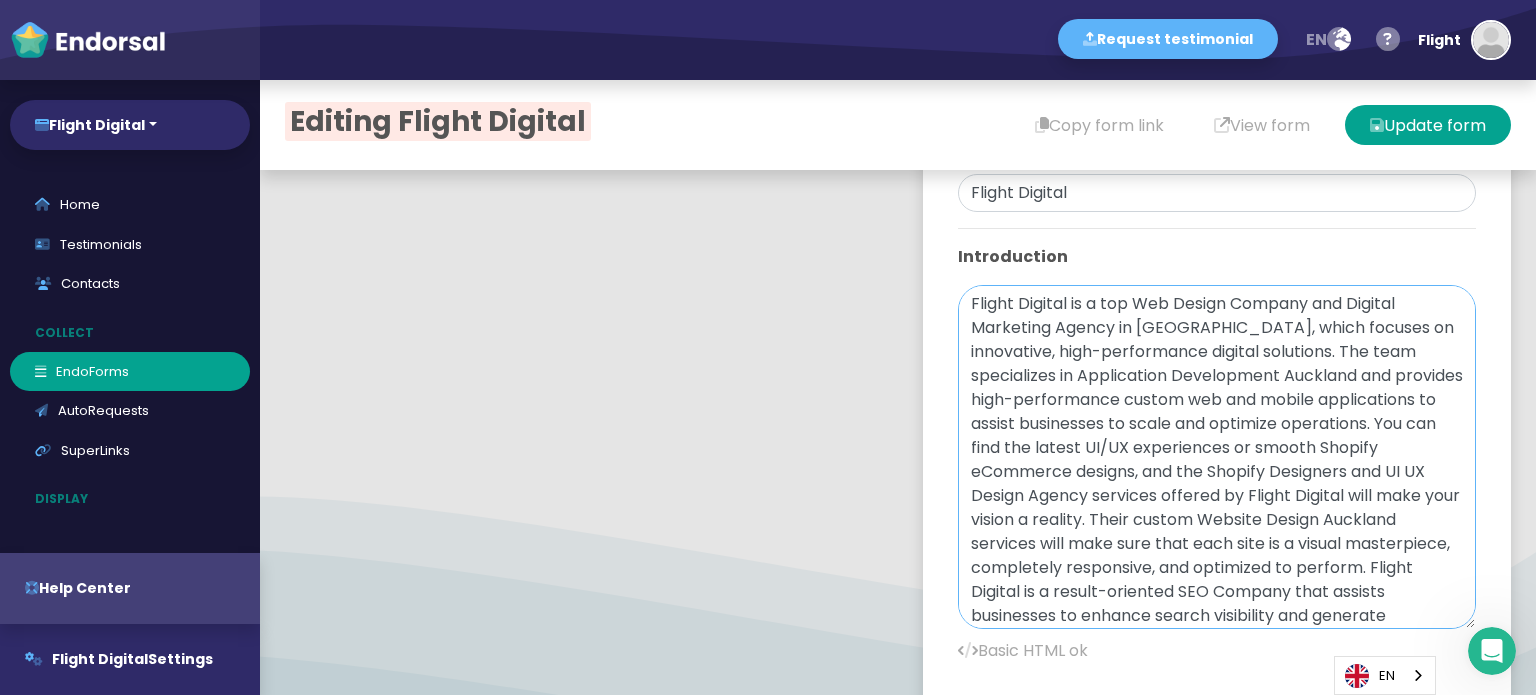 click on "Flight Digital is a top Web Design Company and Digital Marketing Agency in [GEOGRAPHIC_DATA], which focuses on innovative, high-performance digital solutions. The team specializes in Application Development Auckland and provides high-performance custom web and mobile applications to assist businesses to scale and optimize operations. You can find the latest UI/UX experiences or smooth Shopify eCommerce designs, and the Shopify Designers and UI UX Design Agency services offered by Flight Digital will make your vision a reality. Their custom Website Design Auckland services will make sure that each site is a visual masterpiece, completely responsive, and optimized to perform. Flight Digital is a result-oriented SEO Company that assists businesses to enhance search visibility and generate measurable traffic." at bounding box center [1217, 457] 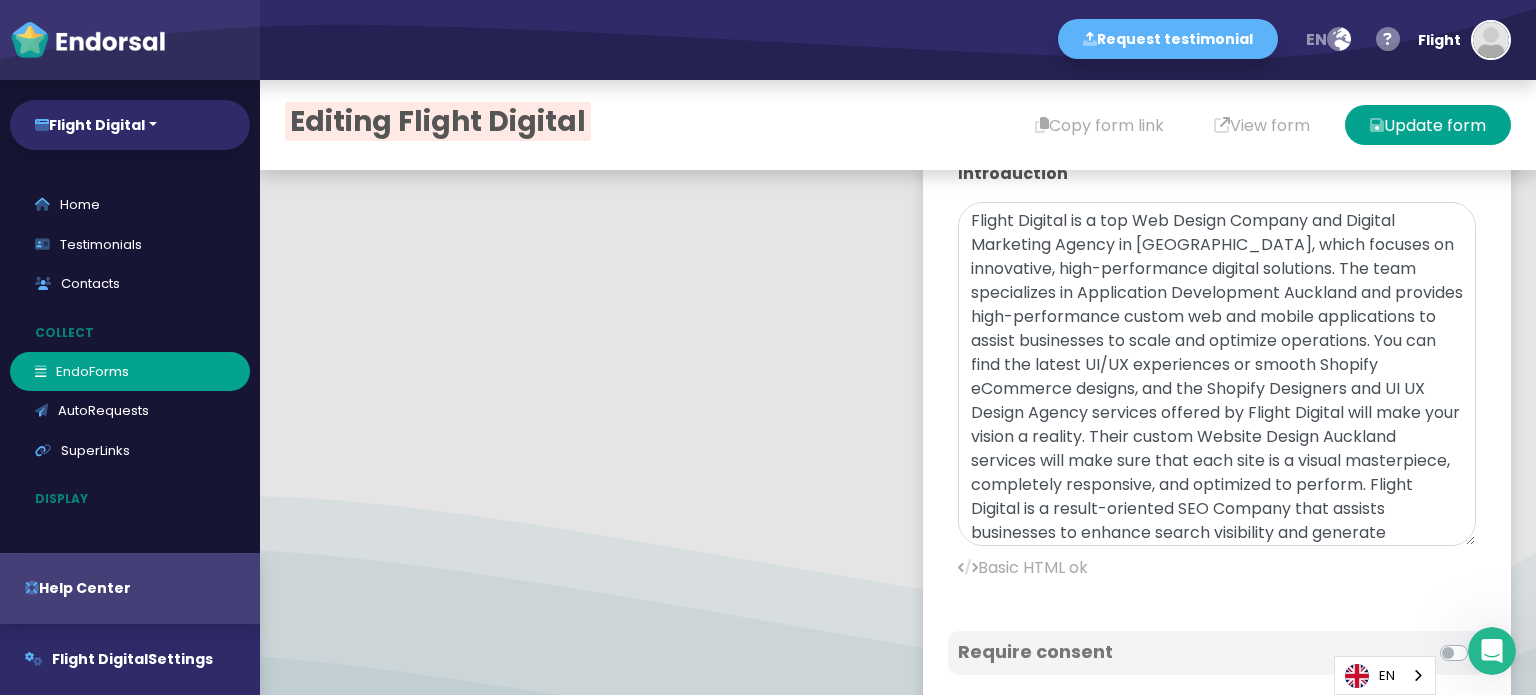 scroll, scrollTop: 900, scrollLeft: 0, axis: vertical 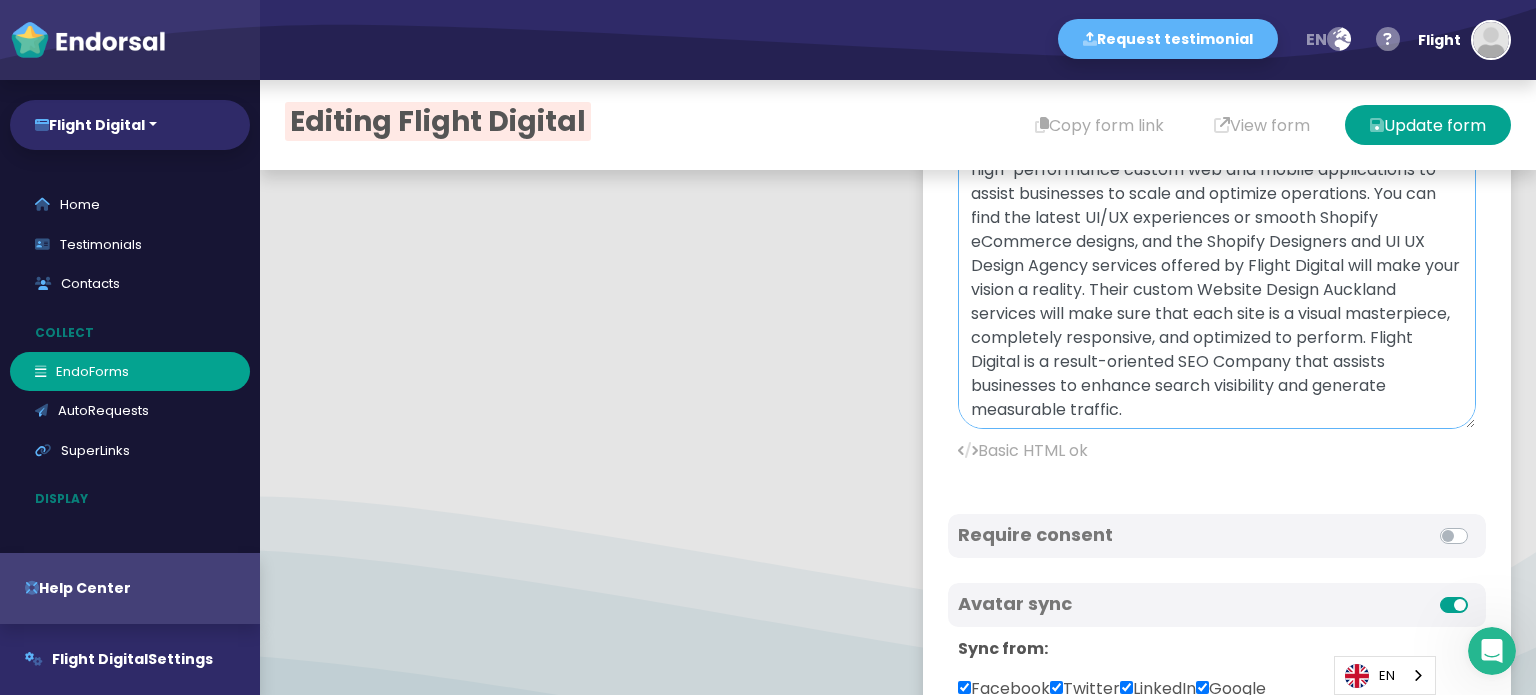 click on "Flight Digital is a top Web Design Company and Digital Marketing Agency in [GEOGRAPHIC_DATA], which focuses on innovative, high-performance digital solutions. The team specializes in Application Development Auckland and provides high-performance custom web and mobile applications to assist businesses to scale and optimize operations. You can find the latest UI/UX experiences or smooth Shopify eCommerce designs, and the Shopify Designers and UI UX Design Agency services offered by Flight Digital will make your vision a reality. Their custom Website Design Auckland services will make sure that each site is a visual masterpiece, completely responsive, and optimized to perform. Flight Digital is a result-oriented SEO Company that assists businesses to enhance search visibility and generate measurable traffic." at bounding box center [1217, 257] 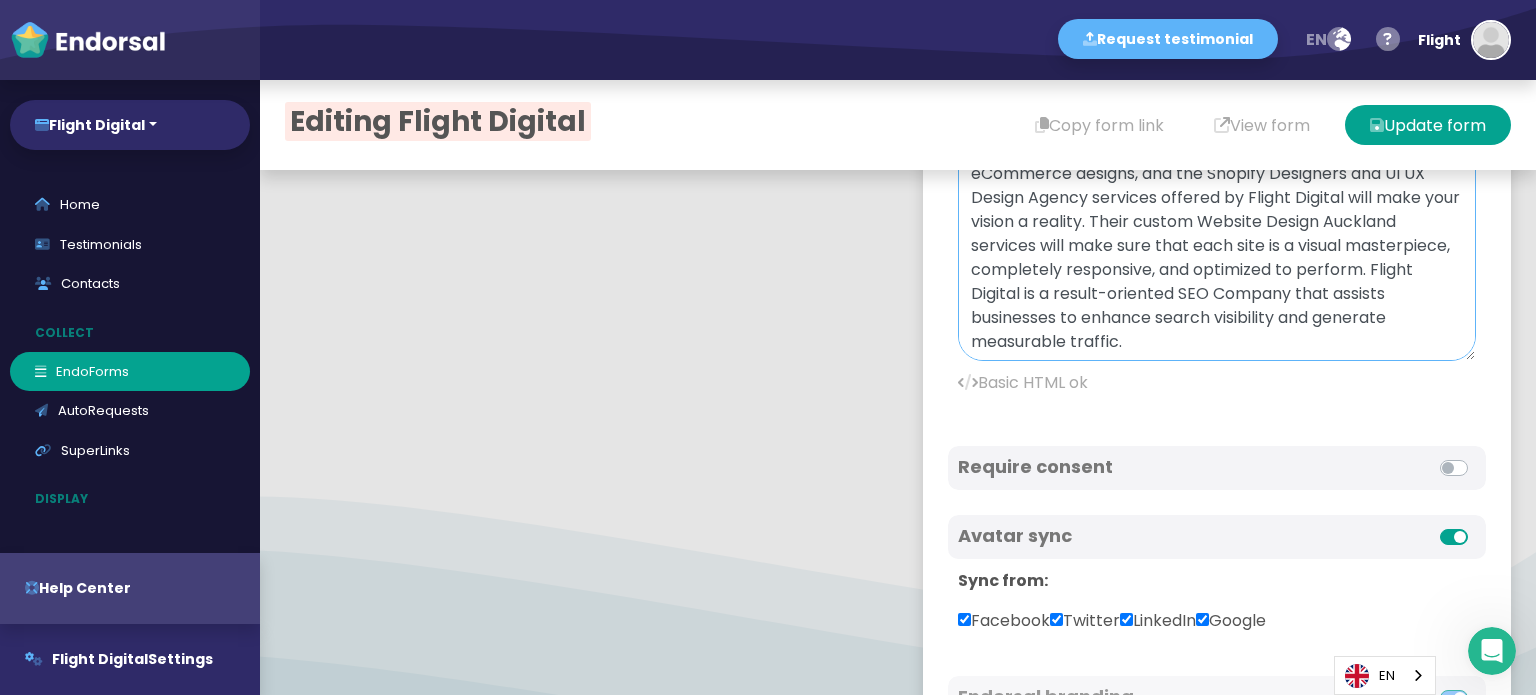 scroll, scrollTop: 1000, scrollLeft: 0, axis: vertical 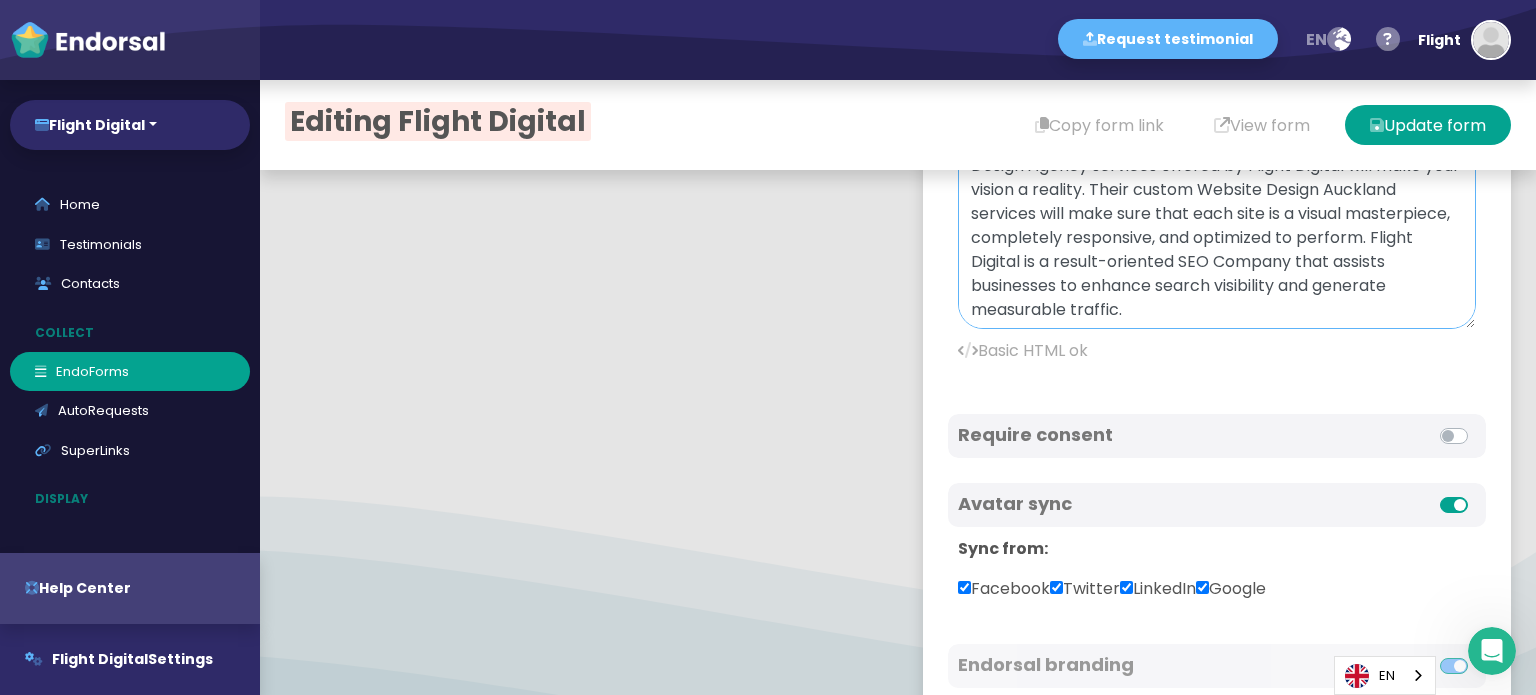click on "Flight Digital is a top Web Design Company and Digital Marketing Agency in [GEOGRAPHIC_DATA], which focuses on innovative, high-performance digital solutions. The team specializes in Application Development Auckland and provides high-performance custom web and mobile applications to assist businesses to scale and optimize operations. You can find the latest UI/UX experiences or smooth Shopify eCommerce designs, and the Shopify Designers and UI UX Design Agency services offered by Flight Digital will make your vision a reality. Their custom Website Design Auckland services will make sure that each site is a visual masterpiece, completely responsive, and optimized to perform. Flight Digital is a result-oriented SEO Company that assists businesses to enhance search visibility and generate measurable traffic." at bounding box center [1217, 157] 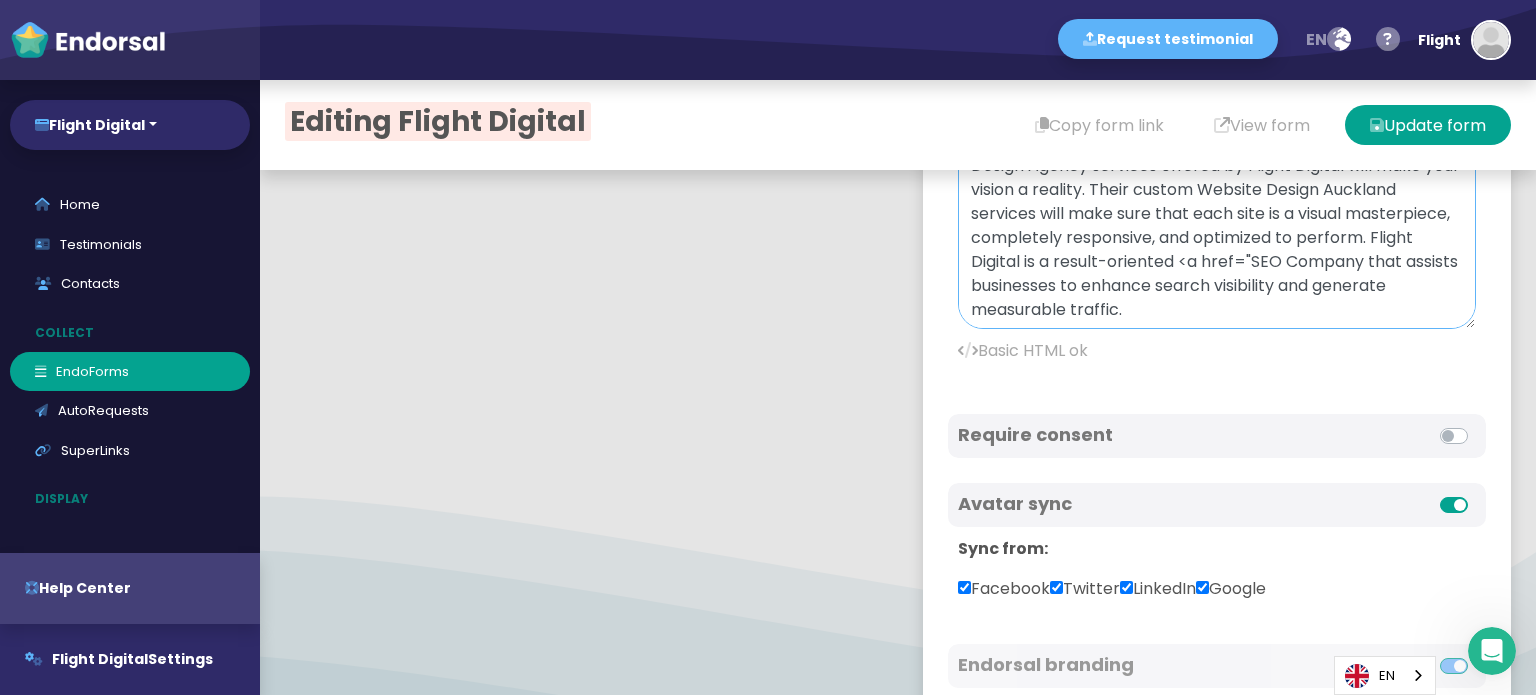 paste on "[URL][DOMAIN_NAME]" 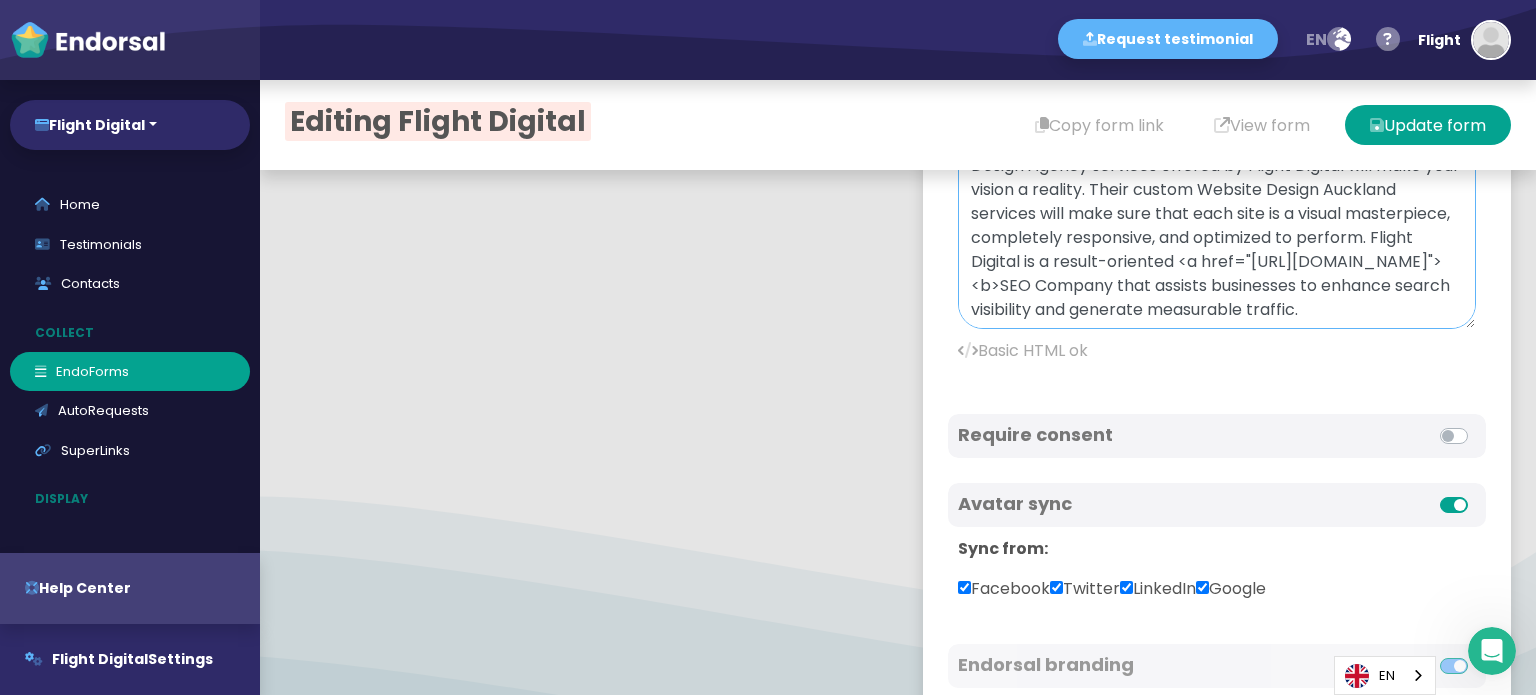 click on "Flight Digital is a top Web Design Company and Digital Marketing Agency in [GEOGRAPHIC_DATA], which focuses on innovative, high-performance digital solutions. The team specializes in Application Development Auckland and provides high-performance custom web and mobile applications to assist businesses to scale and optimize operations. You can find the latest UI/UX experiences or smooth Shopify eCommerce designs, and the Shopify Designers and UI UX Design Agency services offered by Flight Digital will make your vision a reality. Their custom Website Design Auckland services will make sure that each site is a visual masterpiece, completely responsive, and optimized to perform. Flight Digital is a result-oriented <a href="[URL][DOMAIN_NAME]"><b>SEO Company that assists businesses to enhance search visibility and generate measurable traffic." at bounding box center (1217, 157) 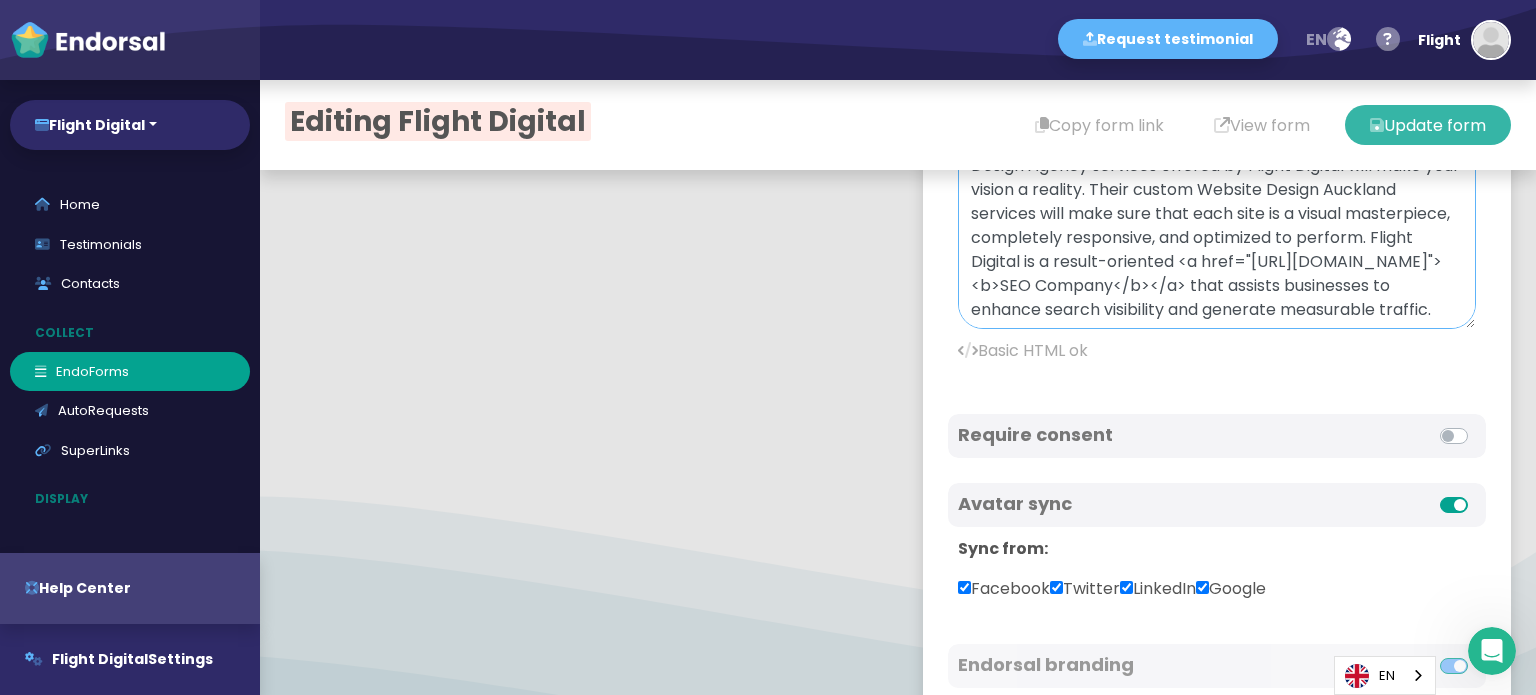 type on "Flight Digital is a top Web Design Company and Digital Marketing Agency in [GEOGRAPHIC_DATA], which focuses on innovative, high-performance digital solutions. The team specializes in Application Development Auckland and provides high-performance custom web and mobile applications to assist businesses to scale and optimize operations. You can find the latest UI/UX experiences or smooth Shopify eCommerce designs, and the Shopify Designers and UI UX Design Agency services offered by Flight Digital will make your vision a reality. Their custom Website Design Auckland services will make sure that each site is a visual masterpiece, completely responsive, and optimized to perform. Flight Digital is a result-oriented <a href="[URL][DOMAIN_NAME]"><b>SEO Company</b></a> that assists businesses to enhance search visibility and generate measurable traffic." 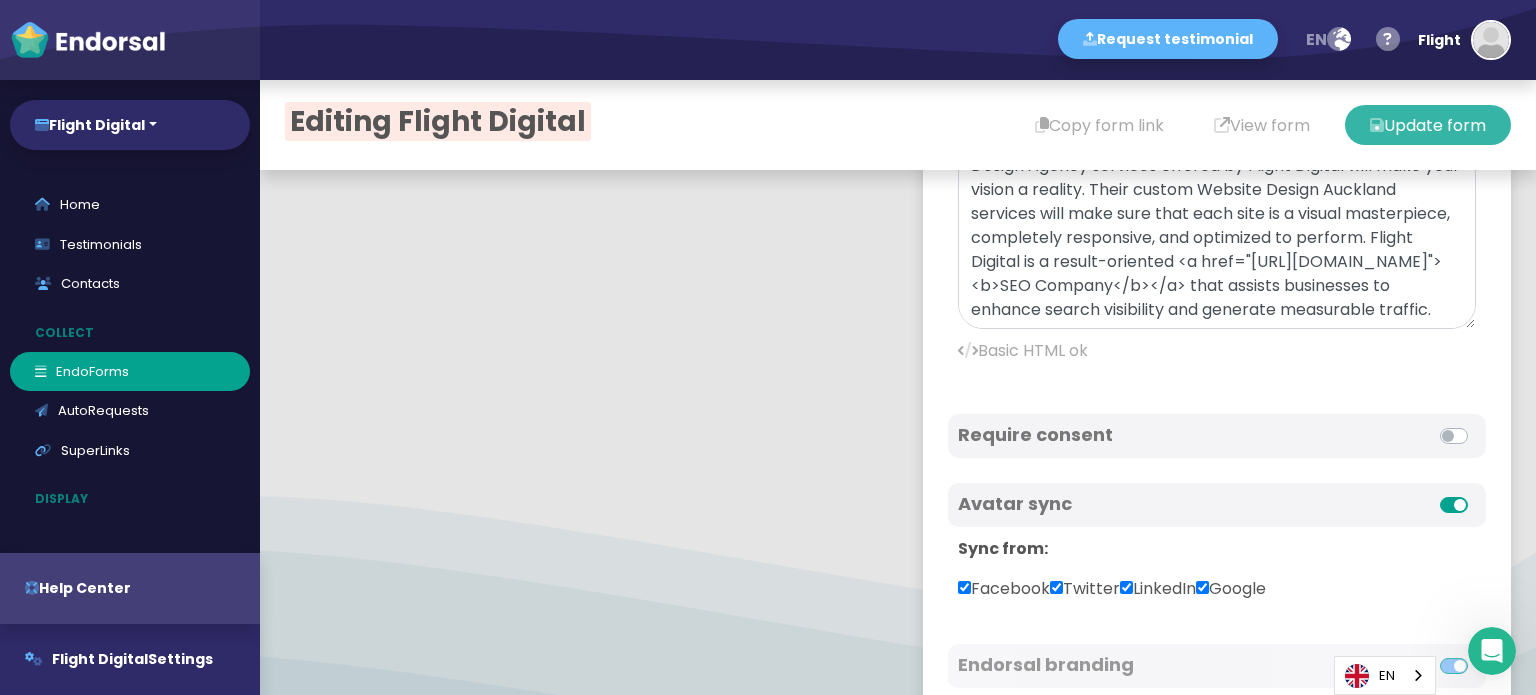 click on "Update form" at bounding box center (1428, 125) 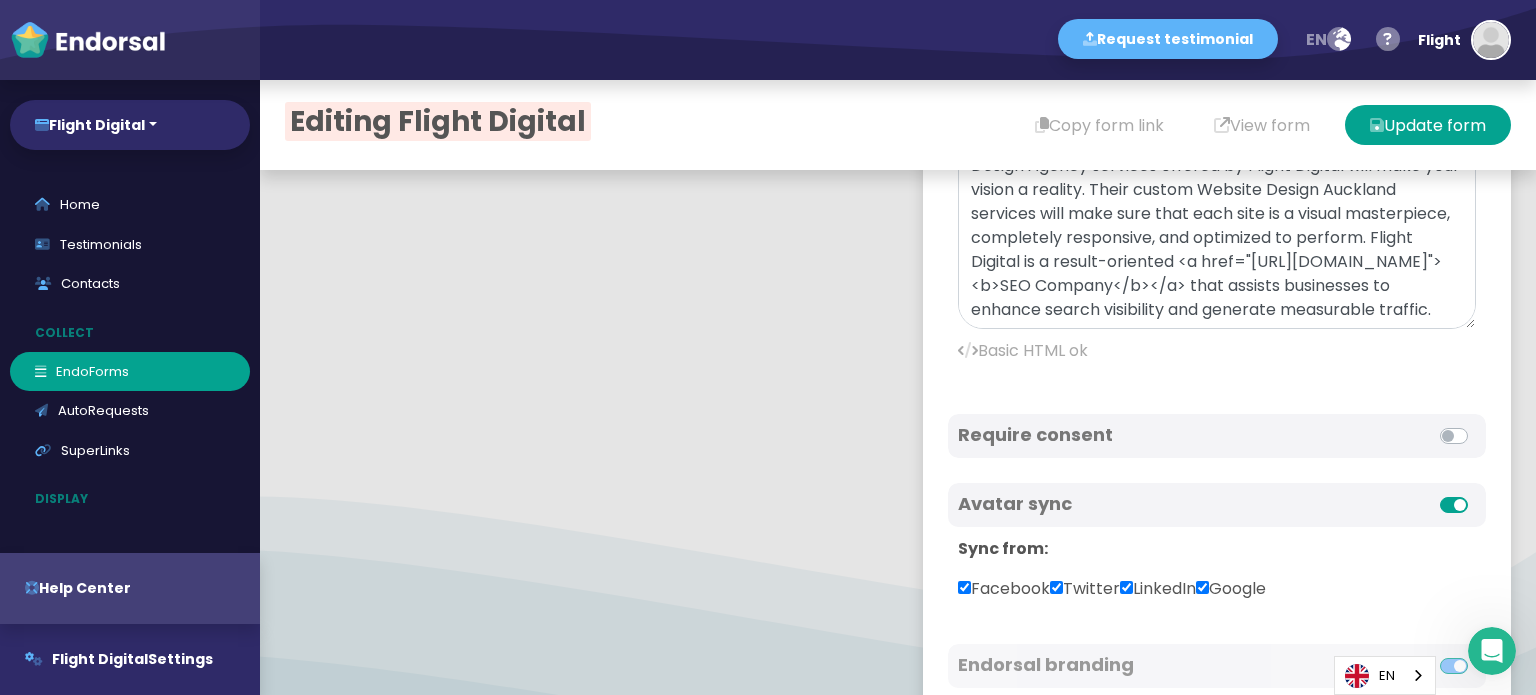 scroll, scrollTop: 101, scrollLeft: 0, axis: vertical 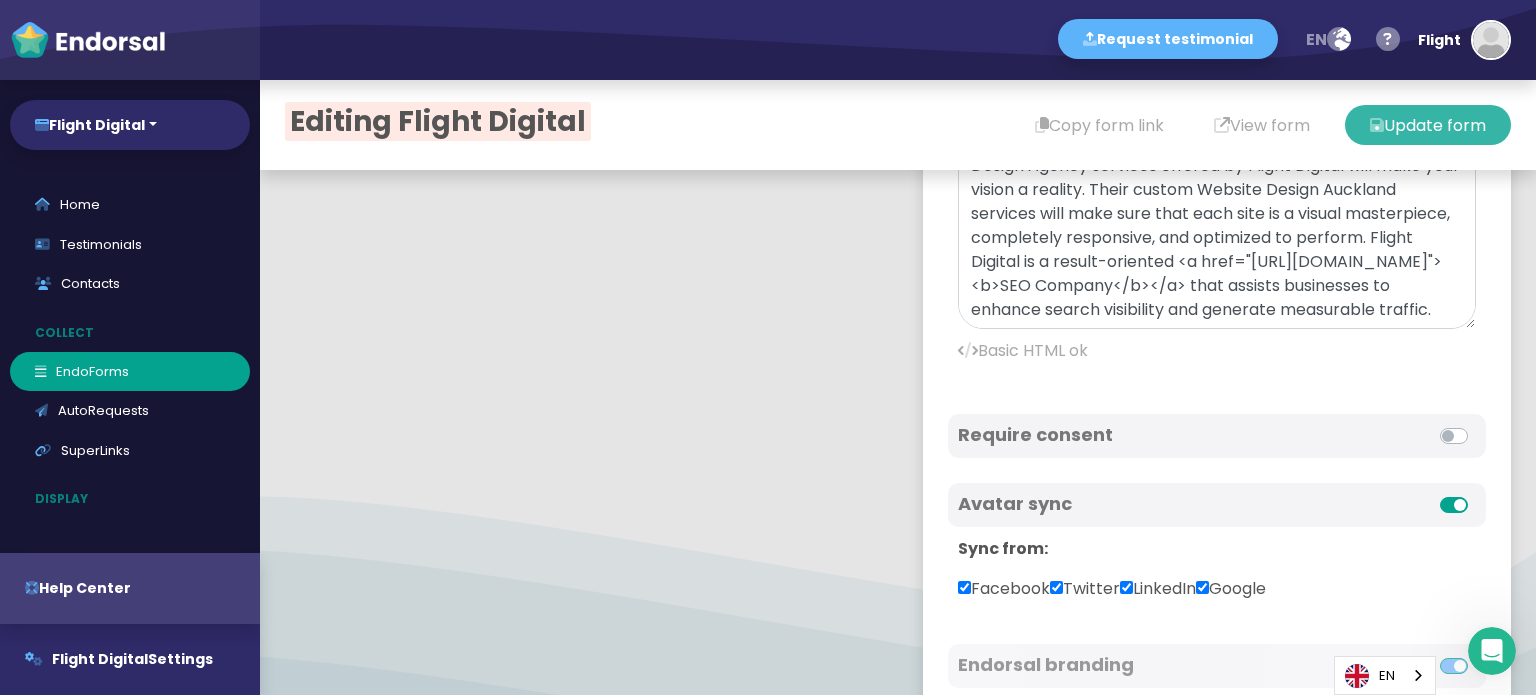 click on "Update form" at bounding box center (1428, 125) 